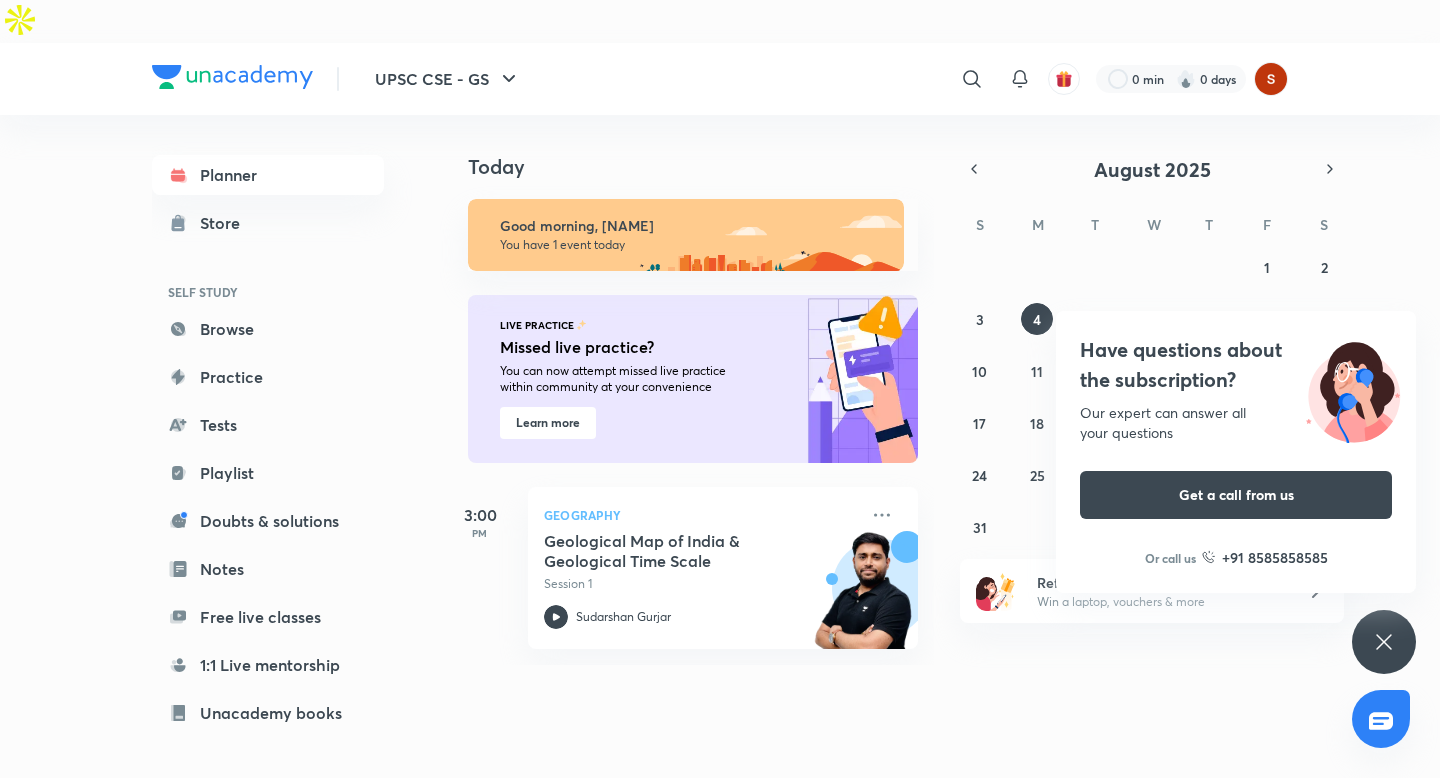 scroll, scrollTop: 0, scrollLeft: 0, axis: both 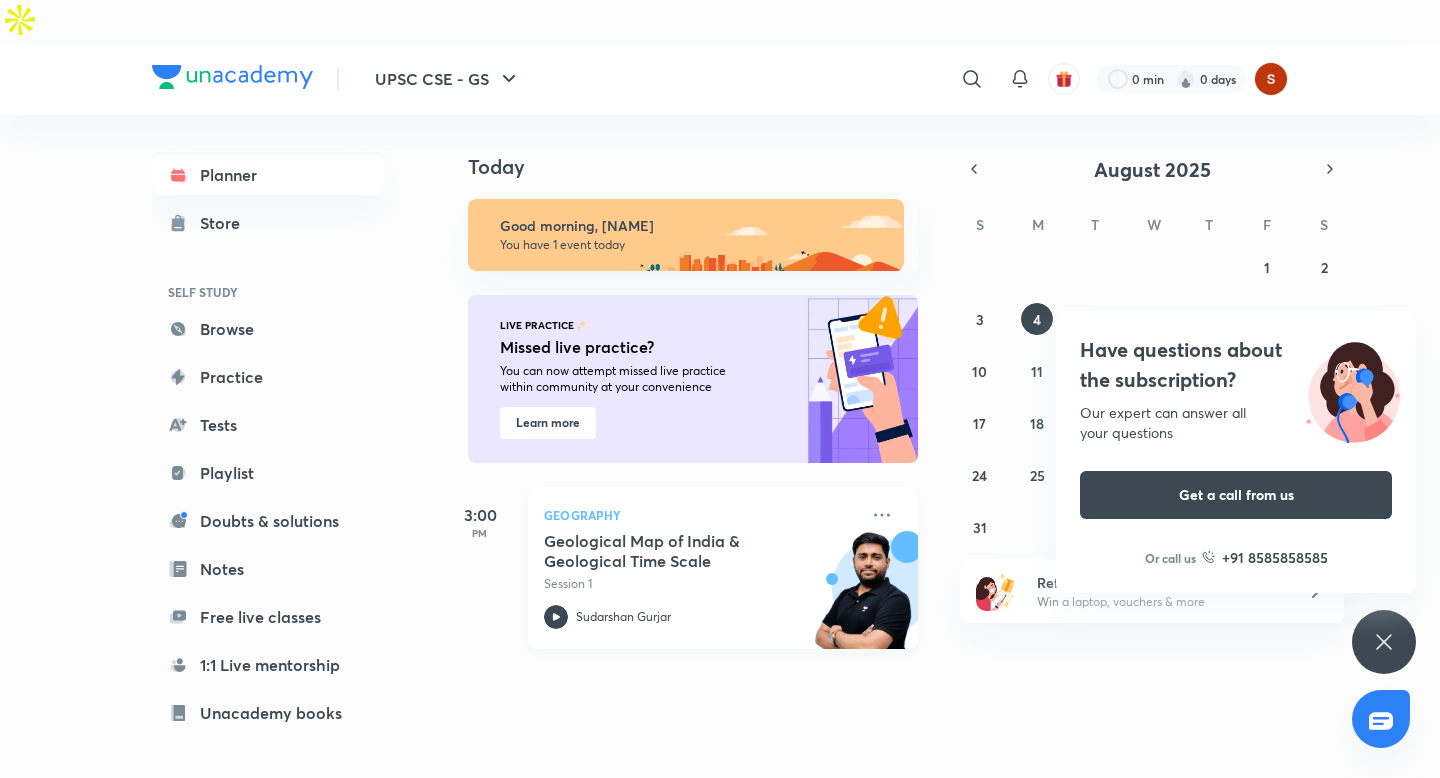 click 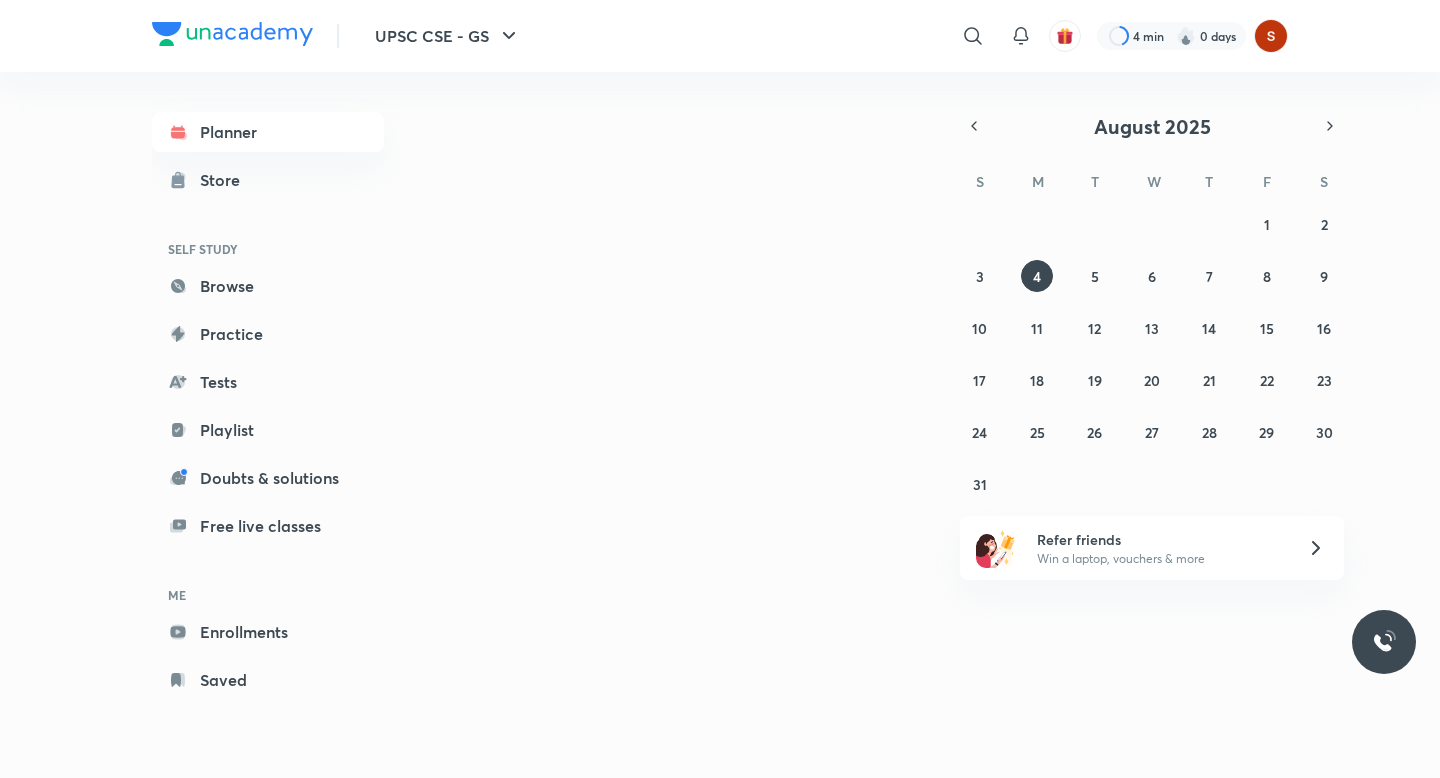 scroll, scrollTop: 0, scrollLeft: 0, axis: both 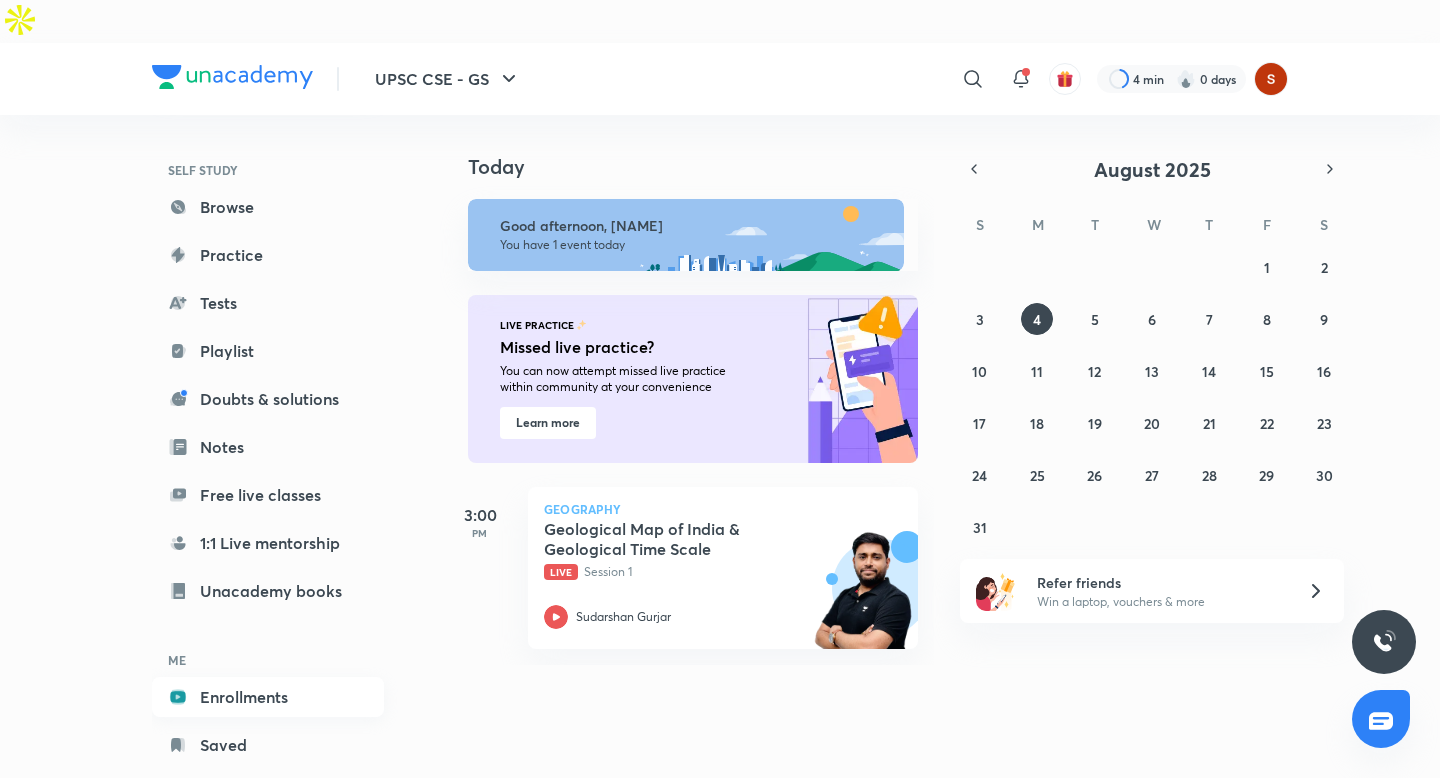 click on "Enrollments" at bounding box center (268, 697) 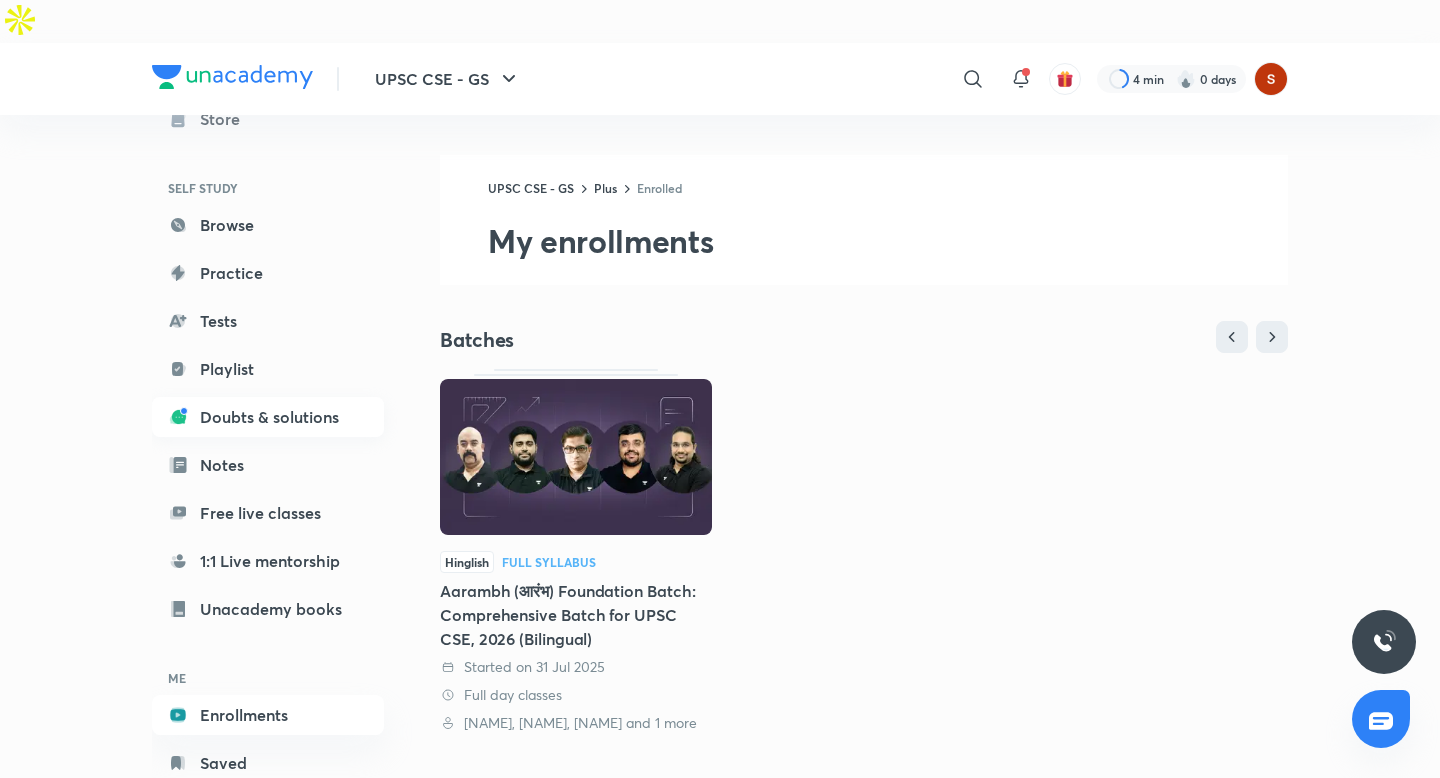 scroll, scrollTop: 122, scrollLeft: 0, axis: vertical 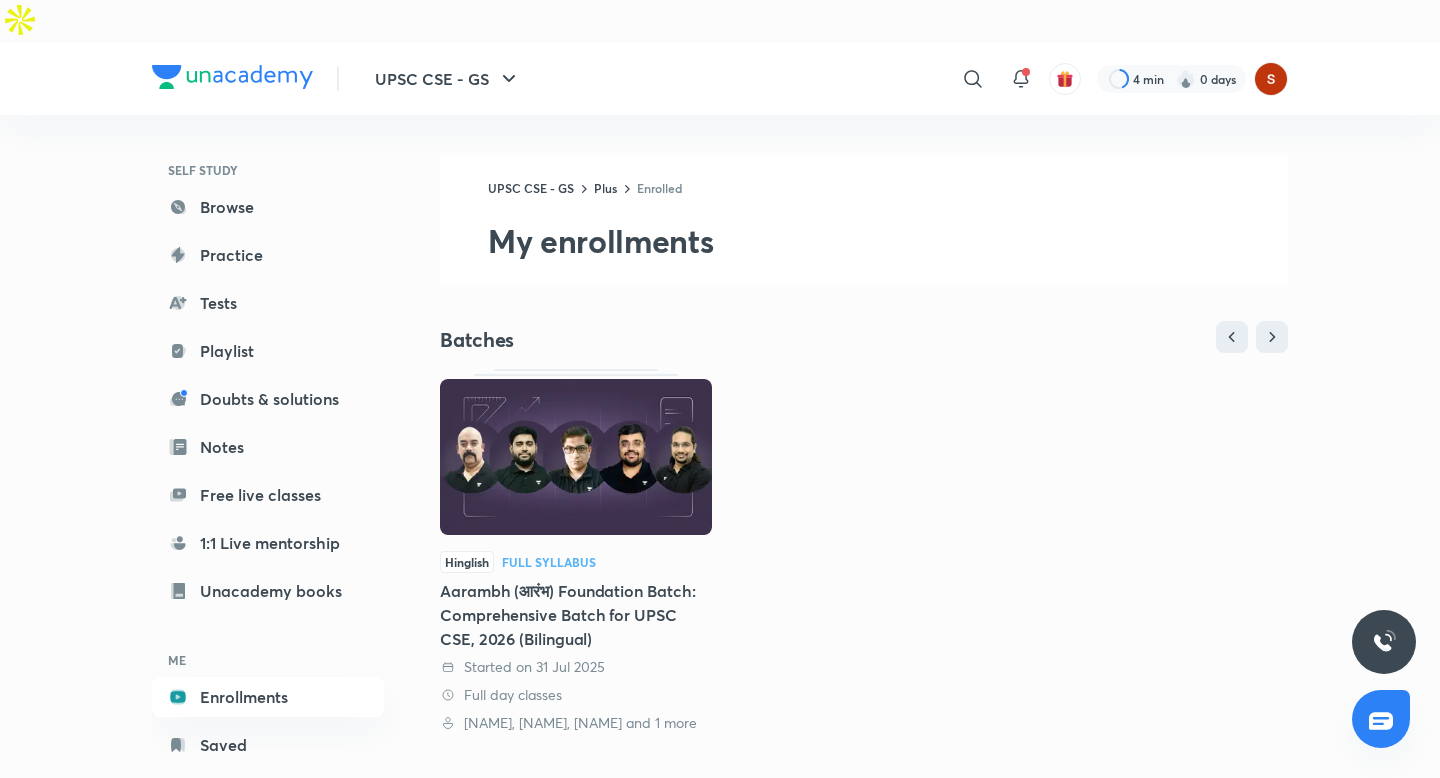click at bounding box center (576, 457) 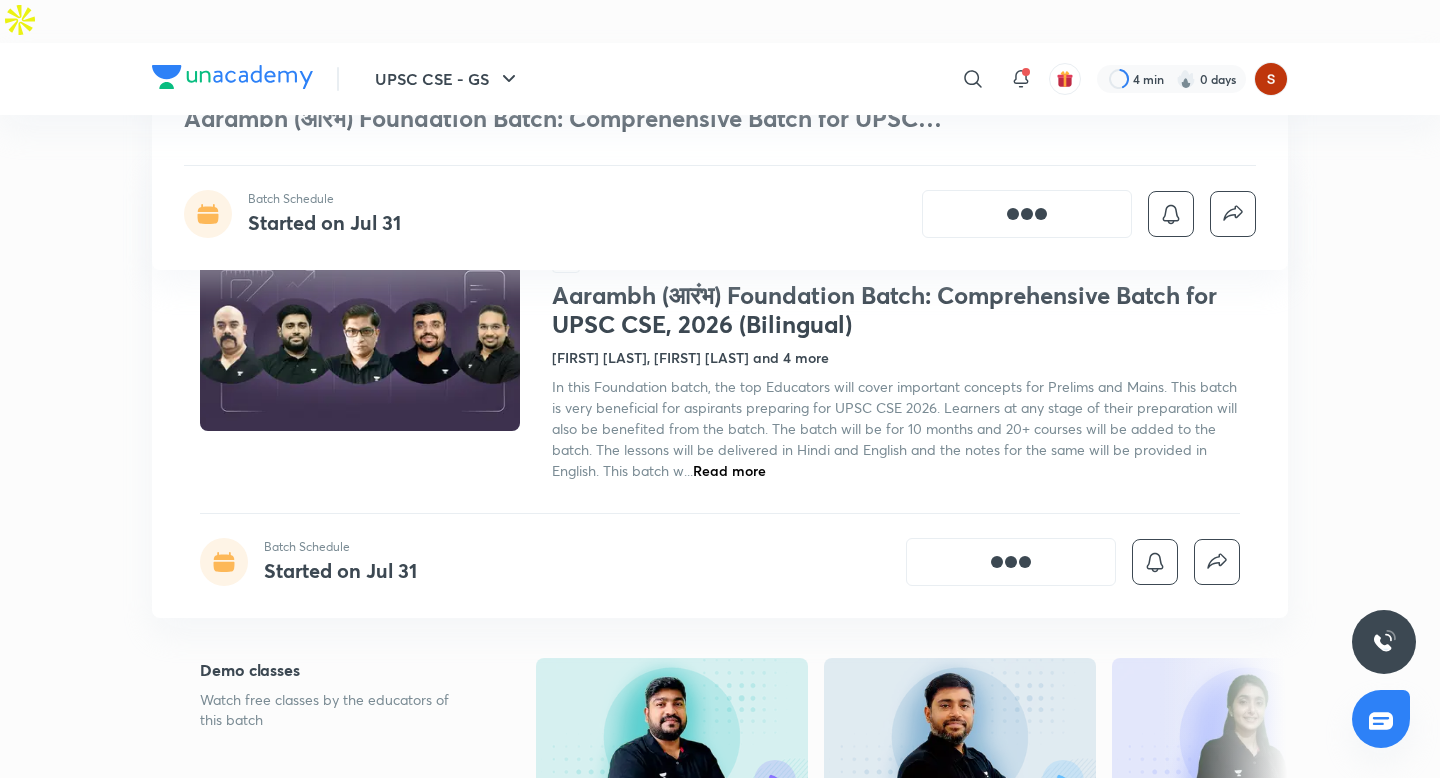 scroll, scrollTop: 397, scrollLeft: 0, axis: vertical 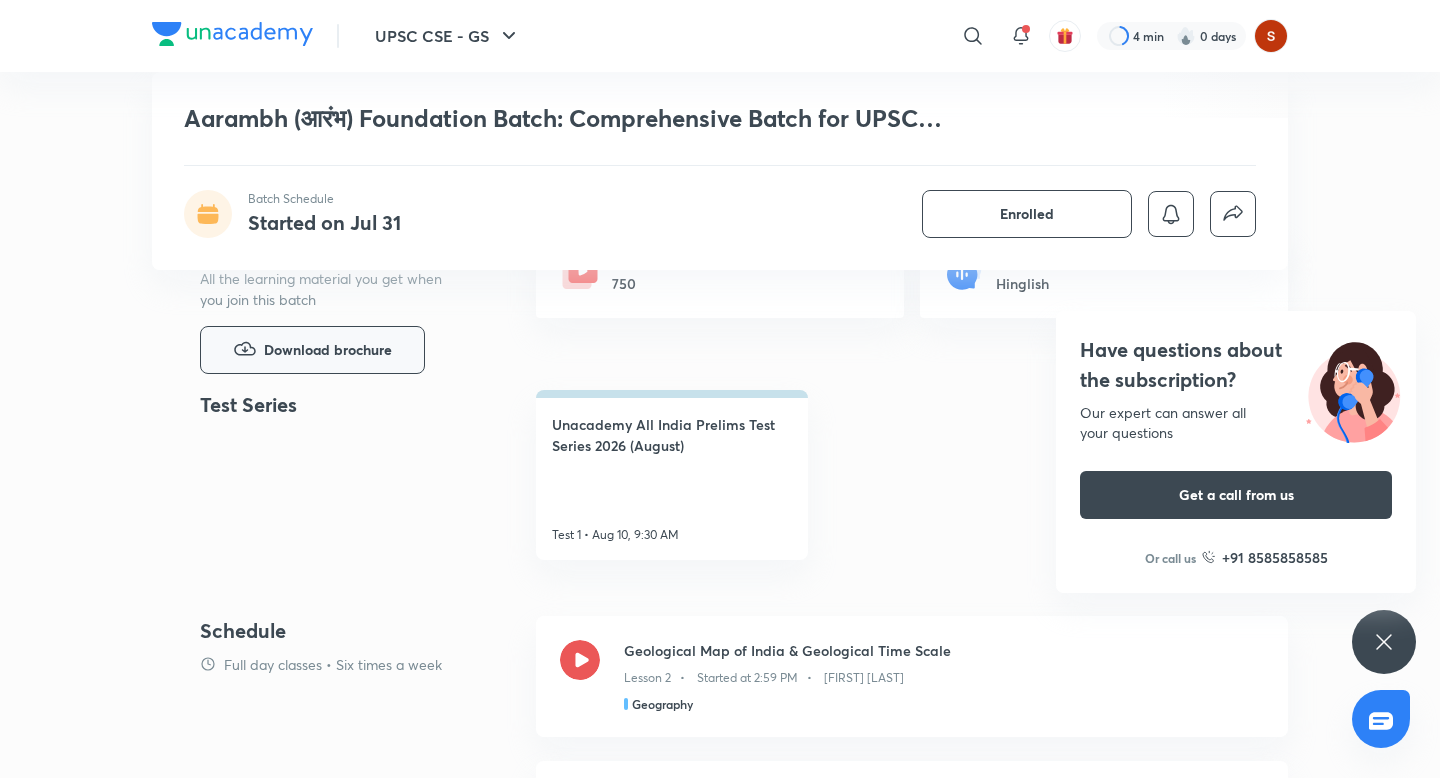 click on "Download brochure" at bounding box center (312, 350) 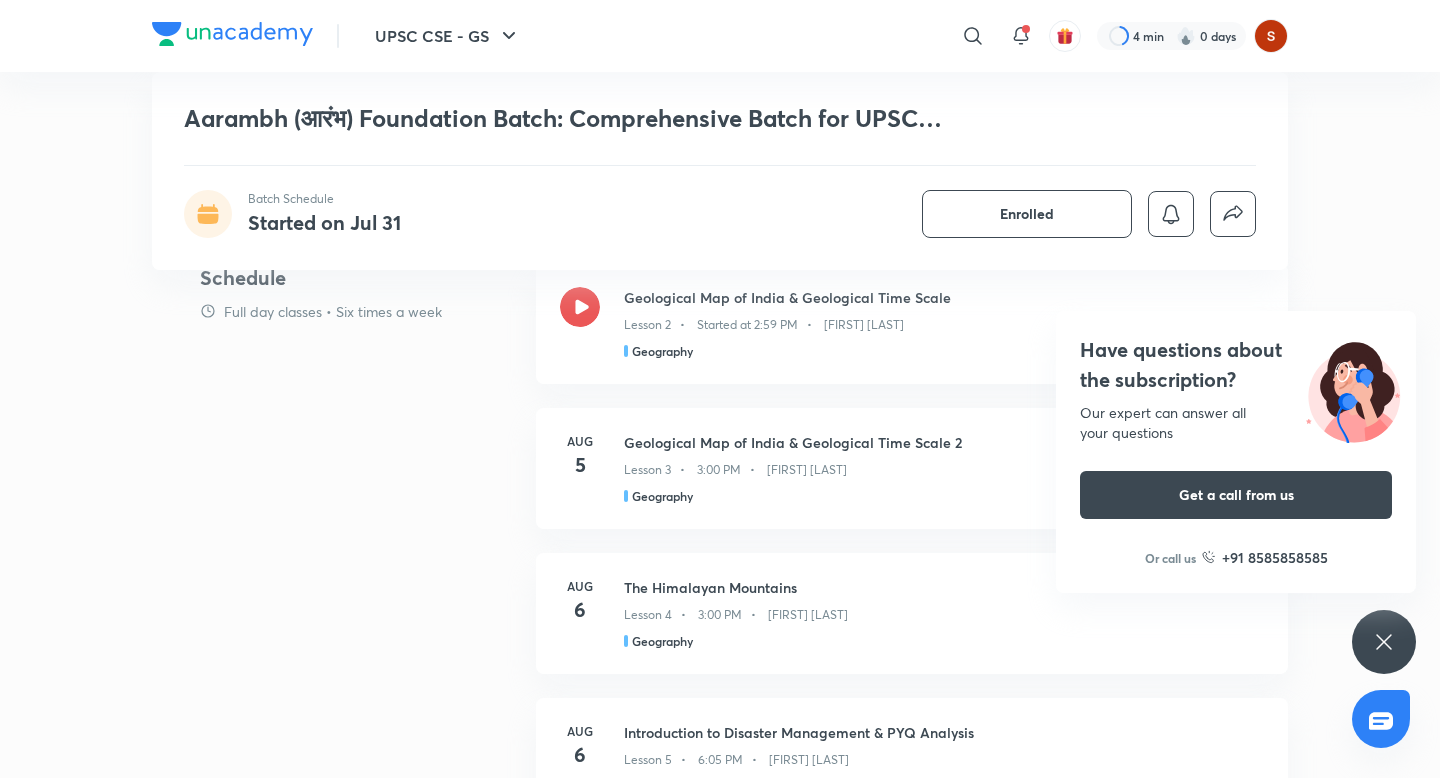 scroll, scrollTop: 0, scrollLeft: 0, axis: both 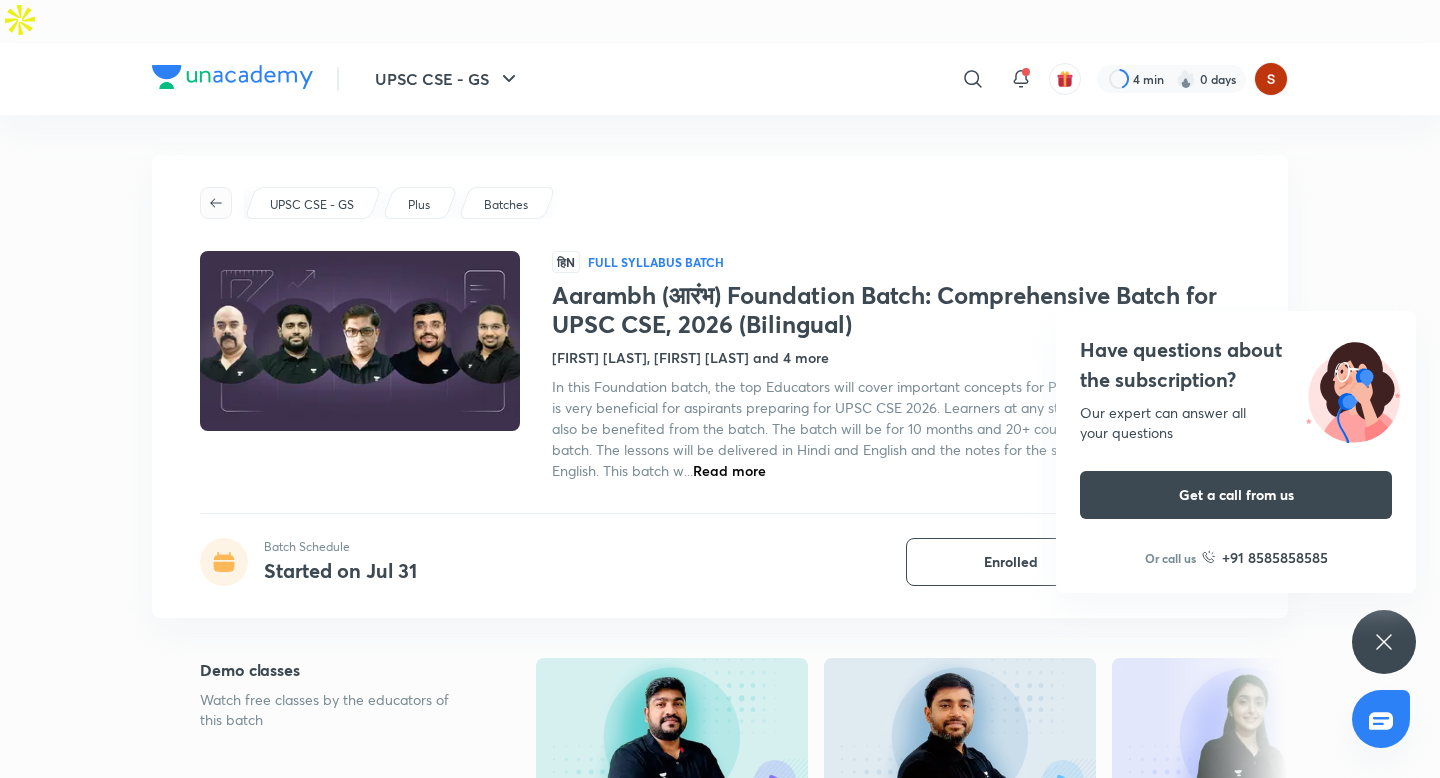 click at bounding box center (216, 203) 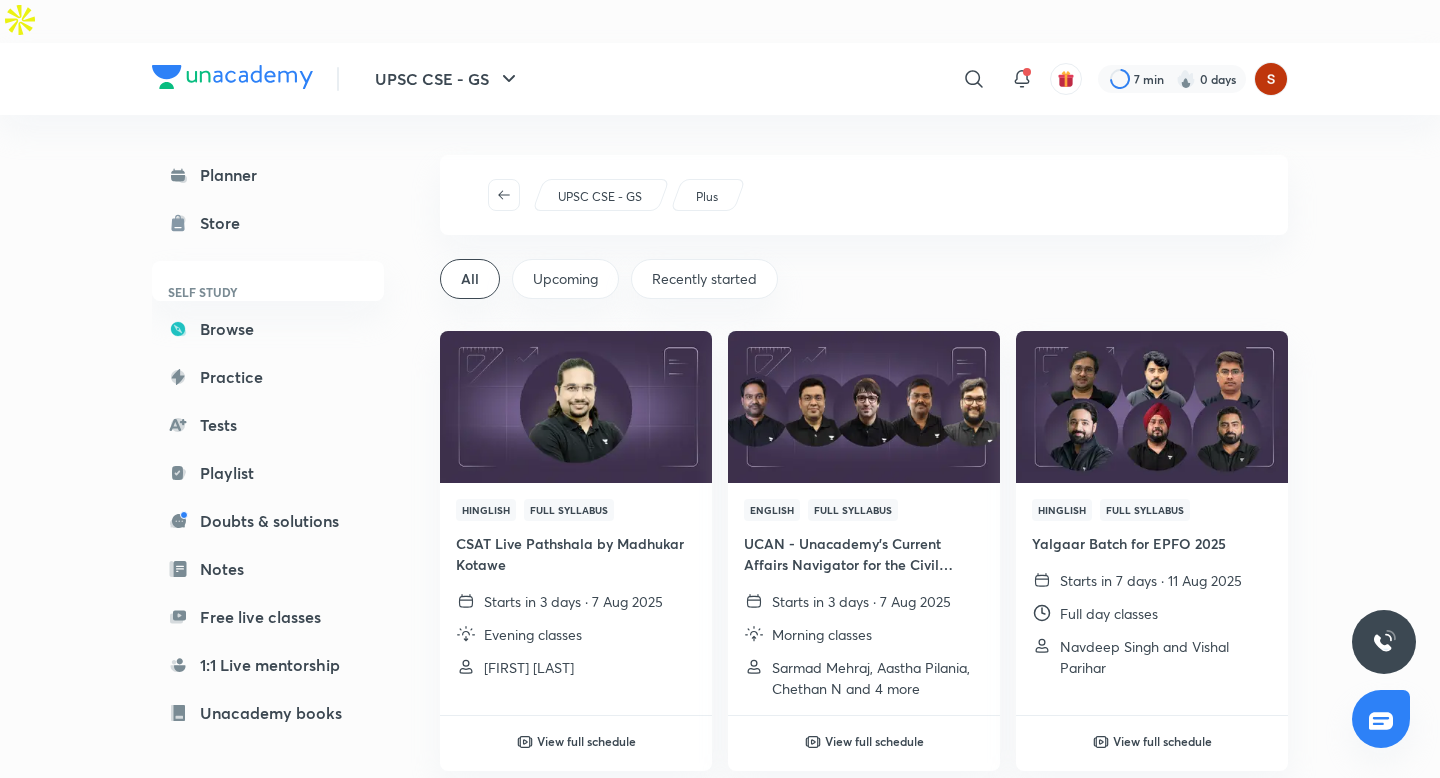 click on "UPSC CSE - GS ​​​ 7 min 0 days Planner Store SELF STUDY Browse Practice Tests Playlist Doubts & solutions Notes Free live classes 1:1 Live mentorship Unacademy books ME Enrollments Saved UPSC CSE - GS Plus All Upcoming Recently started Hinglish Full Syllabus CSAT Live Pathshala by [FIRST] [LAST] Starts in 3 days   7 Aug 2025 Evening classes [FIRST] [LAST] View full schedule English Full Syllabus UCAN - Unacademy's Current Affairs Navigator for the Civil Services Examination Starts in 3 days   7 Aug 2025 Morning classes [FIRST] [LAST], [FIRST] [LAST], [FIRST] [LAST] and 4 more View full schedule Hinglish Full Syllabus Yalgaar Batch for EPFO 2025 Starts in 7 days ​​​11 Aug 2025 Full day classes [FIRST] [LAST] and [FIRST] [LAST] View full schedule Hinglish Full Syllabus Neev: Foundation Batch for UPSC CSE 2028 (Bilingual) Started on 31 Jul 2025 Full day classes [FIRST] [LAST] and [FIRST] [LAST] View full schedule Hindi Full Syllabus Started on 31 Jul 2025 Full day classes [FIRST] [LAST] View full schedule English Hinglish" at bounding box center (720, 1146) 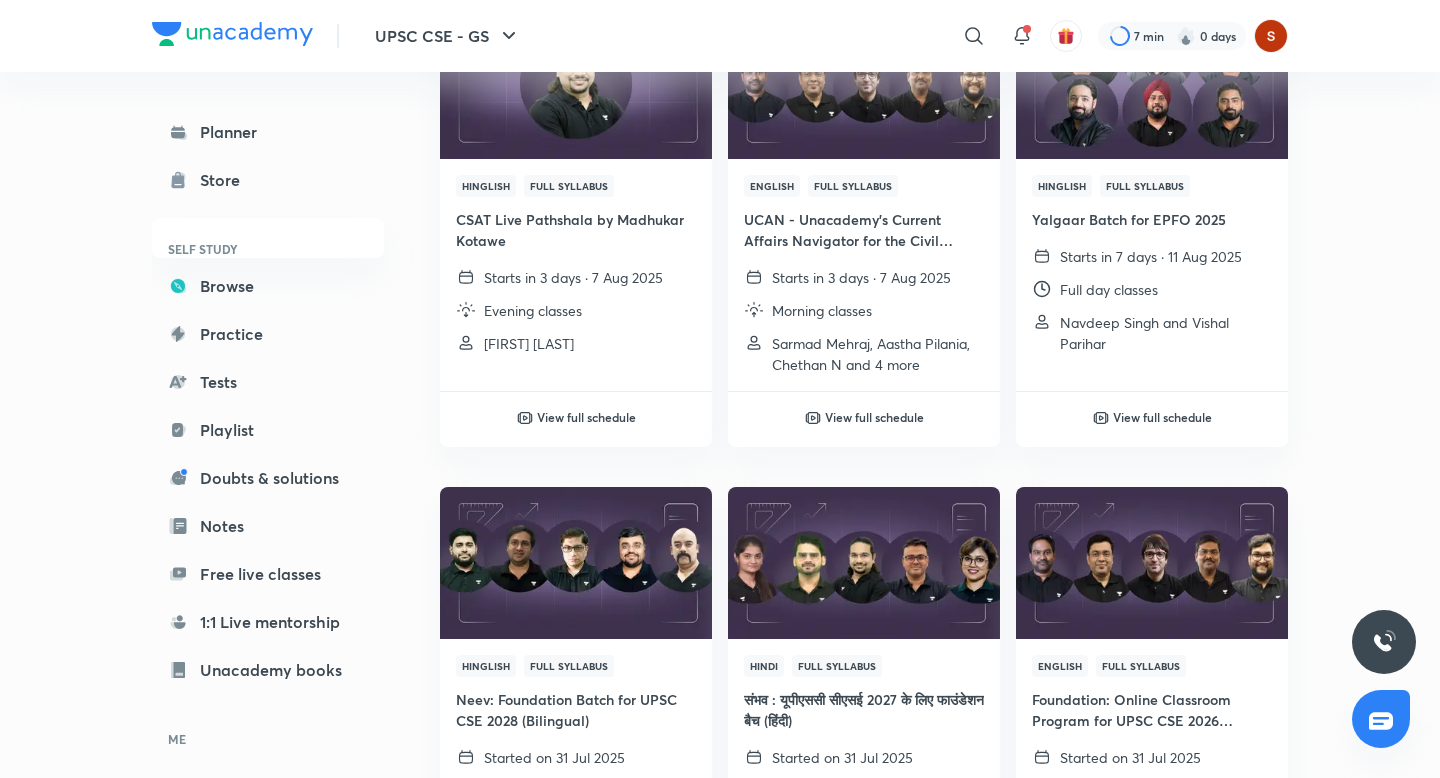 scroll, scrollTop: 367, scrollLeft: 0, axis: vertical 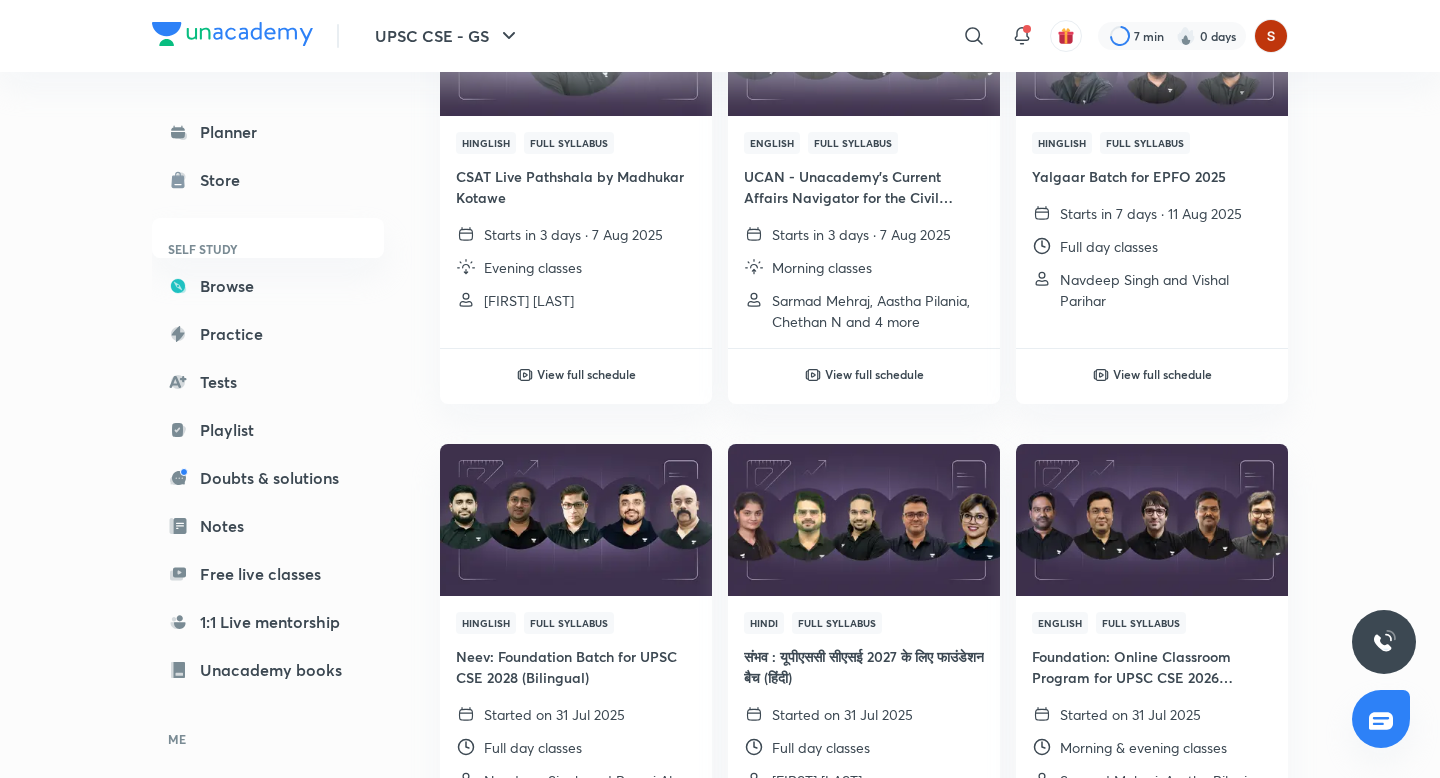 click on "UPSC CSE - GS ​​​ 7 min 0 days Planner Store SELF STUDY Browse Practice Tests Playlist Doubts & solutions Notes Free live classes 1:1 Live mentorship Unacademy books ME Enrollments Saved UPSC CSE - GS Plus All Upcoming Recently started Hinglish Full Syllabus CSAT Live Pathshala by [FIRST] [LAST] Starts in 3 days   7 Aug 2025 Evening classes [FIRST] [LAST] View full schedule English Full Syllabus UCAN - Unacademy's Current Affairs Navigator for the Civil Services Examination Starts in 3 days   7 Aug 2025 Morning classes [FIRST] [LAST], [FIRST] [LAST], [FIRST] [LAST] and 4 more View full schedule Hinglish Full Syllabus Yalgaar Batch for EPFO 2025 Starts in 7 days ​​​11 Aug 2025 Full day classes [FIRST] [LAST] and [FIRST] [LAST] View full schedule Hinglish Full Syllabus Neev: Foundation Batch for UPSC CSE 2028 (Bilingual) Started on 31 Jul 2025 Full day classes [FIRST] [LAST] and [FIRST] [LAST] View full schedule Hindi Full Syllabus Started on 31 Jul 2025 Full day classes [FIRST] [LAST] View full schedule English Hinglish" at bounding box center (720, 779) 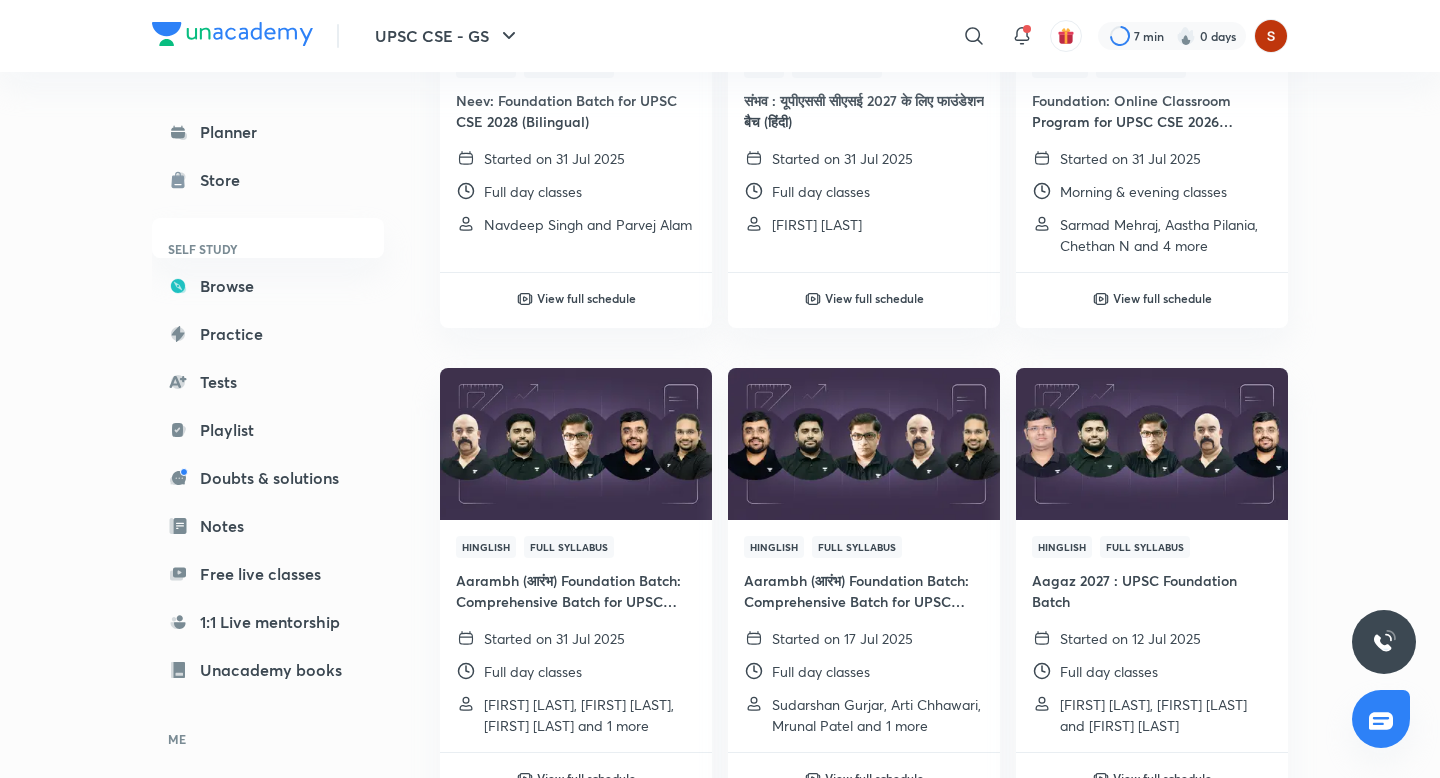 scroll, scrollTop: 933, scrollLeft: 0, axis: vertical 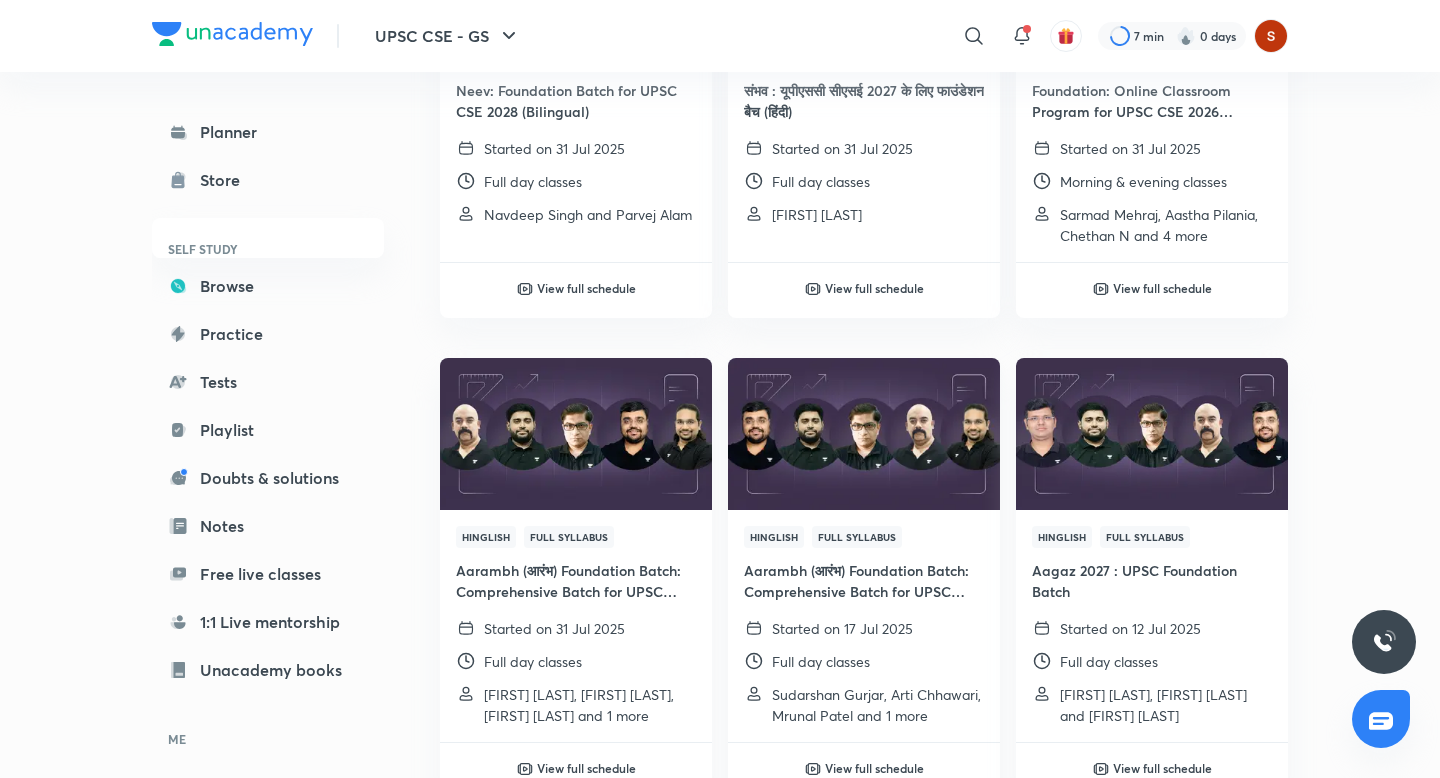 click at bounding box center [863, 434] 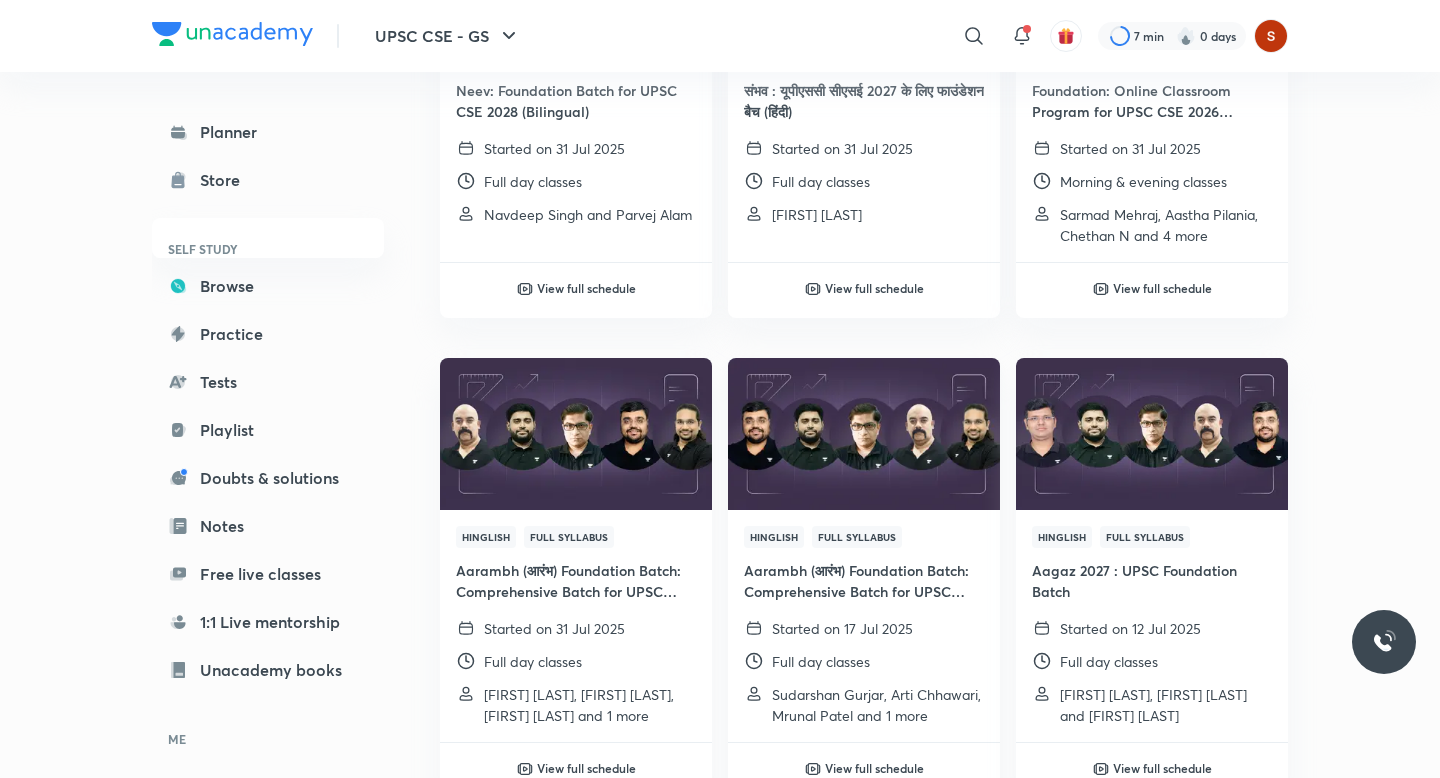 scroll, scrollTop: 0, scrollLeft: 0, axis: both 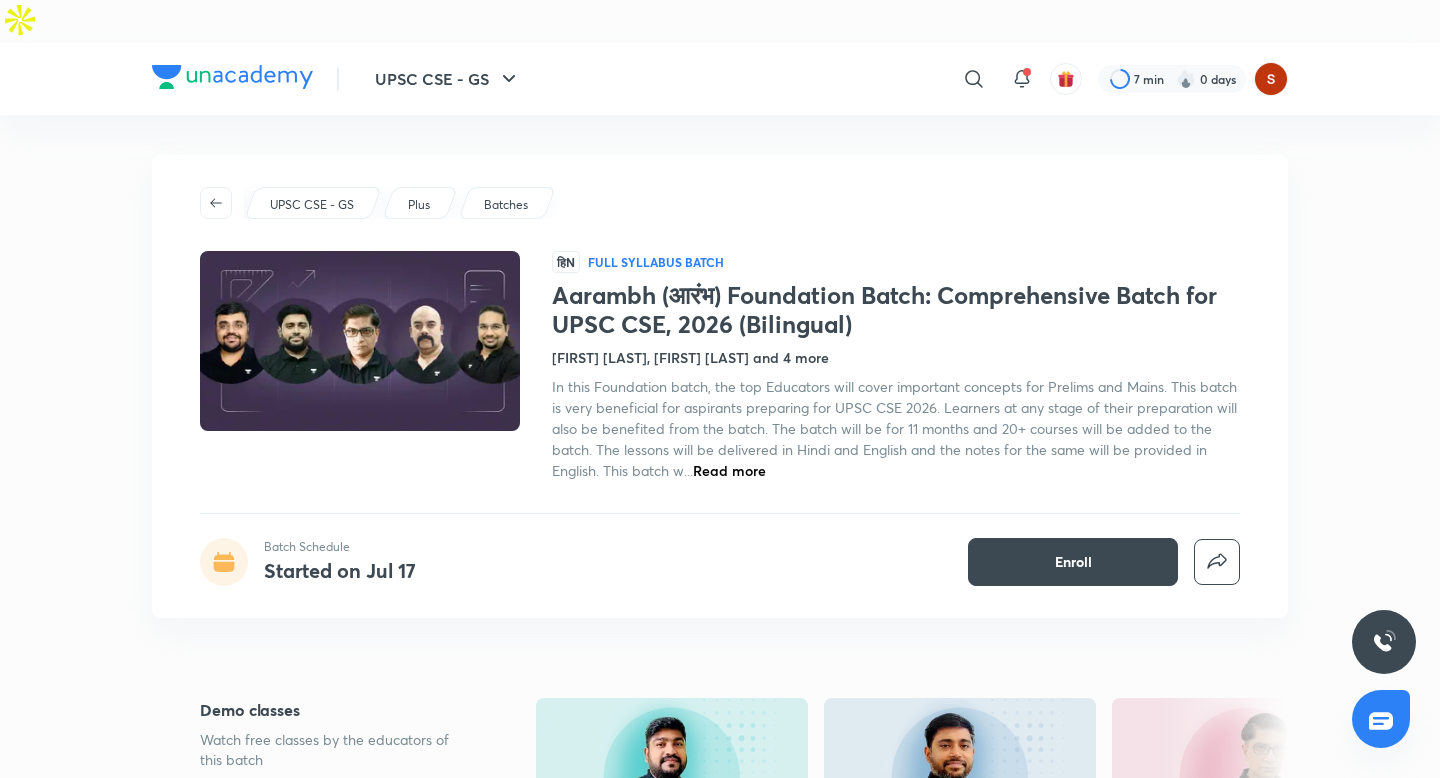 click on "UPSC CSE - GS ​​​ 7 min 0 days Aarambh (आरंभ) Foundation Batch: Comprehensive Batch for UPSC CSE, 2026 (Bilingual) Batch Schedule Started on Jul 17 Enroll UPSC CSE - GS Plus Batches हिN Full Syllabus Batch Aarambh (आरंभ) Foundation Batch: Comprehensive Batch for UPSC CSE, 2026 (Bilingual)   [FIRST] [LAST], [FIRST] [LAST] and 4 more In this Foundation batch, the top Educators will cover important concepts for Prelims and Mains. This batch is very beneficial for aspirants preparing for UPSC CSE 2026. Learners at any stage of their preparation will also be benefited from the batch. The batch will be for 11 months and 20+ courses will be added to the batch. The lessons will be delivered in Hindi and English and the notes for the same will be provided in English. This batch w...  Read more Batch Schedule Started on Jul 17 Enroll Demo classes   Watch free classes by the educators of this batch   558 Hinglish Optional Courses How to Choose Optional : Why to Choose Geography as Optional [FIRST] [LAST]" at bounding box center [720, 3037] 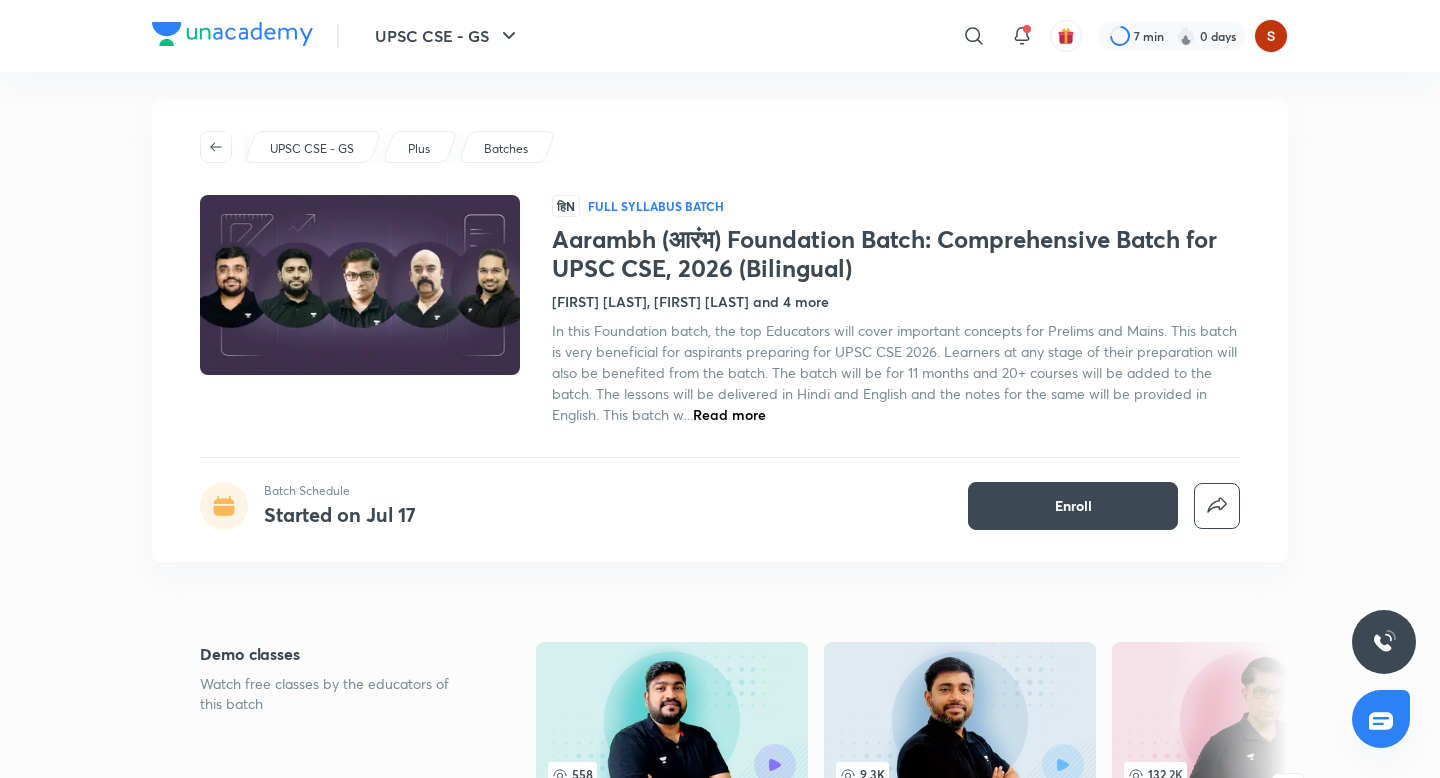 scroll, scrollTop: 72, scrollLeft: 0, axis: vertical 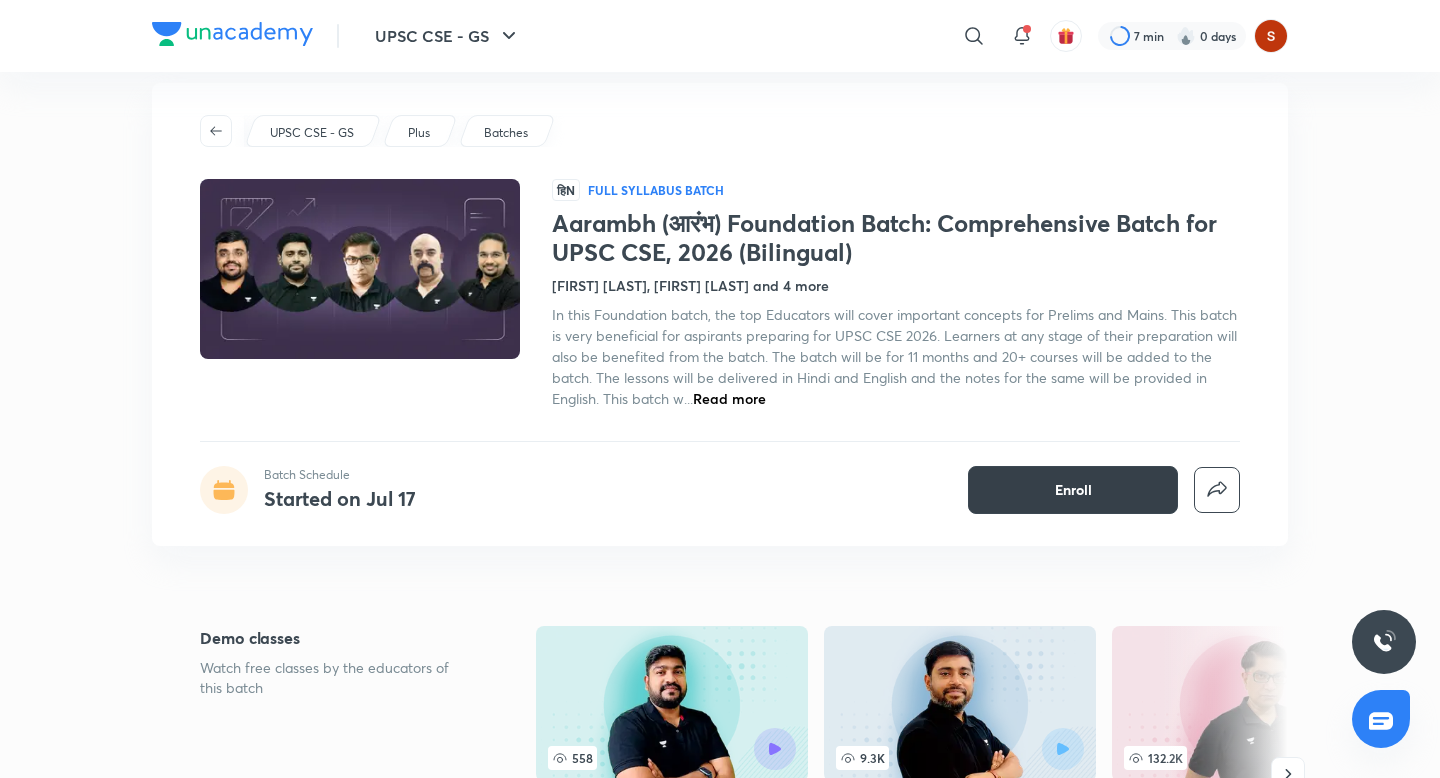 click on "Enroll" at bounding box center (1073, 490) 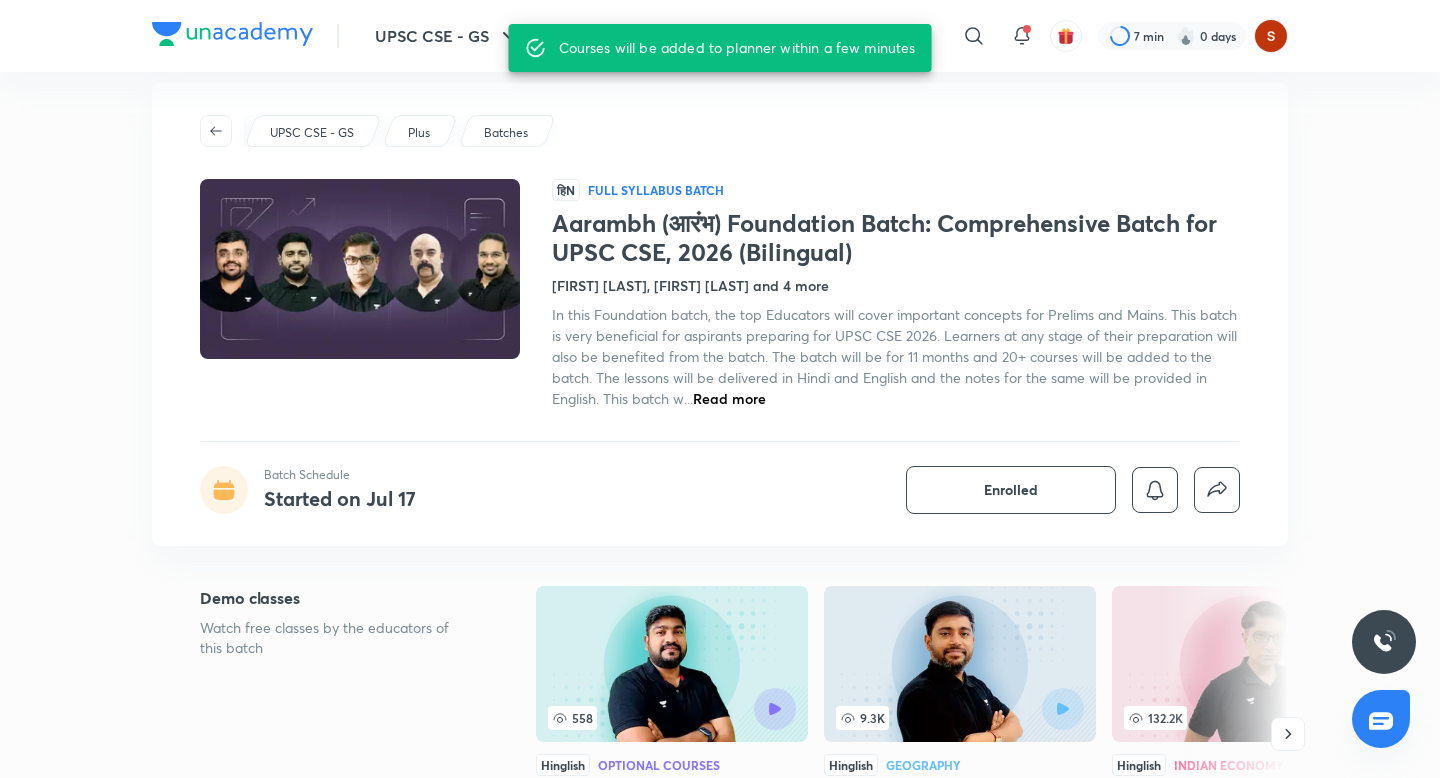 click on "UPSC CSE - GS ​​​ 7 min 0 days Aarambh (आरंभ) Foundation Batch: Comprehensive Batch for UPSC CSE, 2026 (Bilingual) Batch Schedule Started on Jul 17 Enrolled UPSC CSE - GS Plus Batches हिN Full Syllabus Batch Aarambh (आरंभ) Foundation Batch: Comprehensive Batch for UPSC CSE, 2026 (Bilingual)   [FIRST] [LAST], [FIRST] [LAST] and 4 more In this Foundation batch, the top Educators will cover important concepts for Prelims and Mains. This batch is very beneficial for aspirants preparing for UPSC CSE 2026. Learners at any stage of their preparation will also be benefited from the batch. The batch will be for 11 months and 20+ courses will be added to the batch. The lessons will be delivered in Hindi and English and the notes for the same will be provided in English. This batch w...  Read more Batch Schedule Started on Jul 17 Enrolled Demo classes   Watch free classes by the educators of this batch   558 Hinglish Optional Courses How to Choose Optional : Why to Choose Geography as Optional   9.3K" at bounding box center [720, 3049] 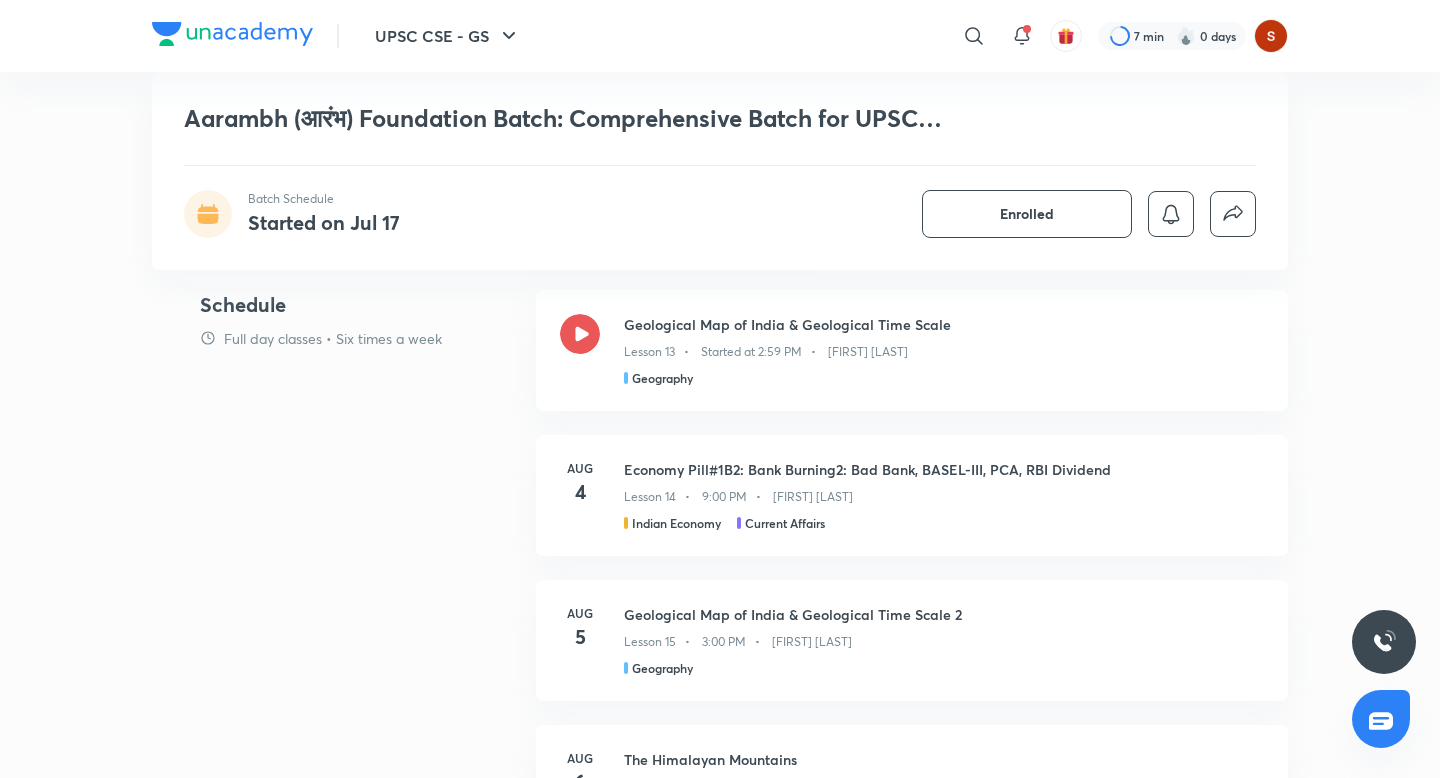 scroll, scrollTop: 1167, scrollLeft: 0, axis: vertical 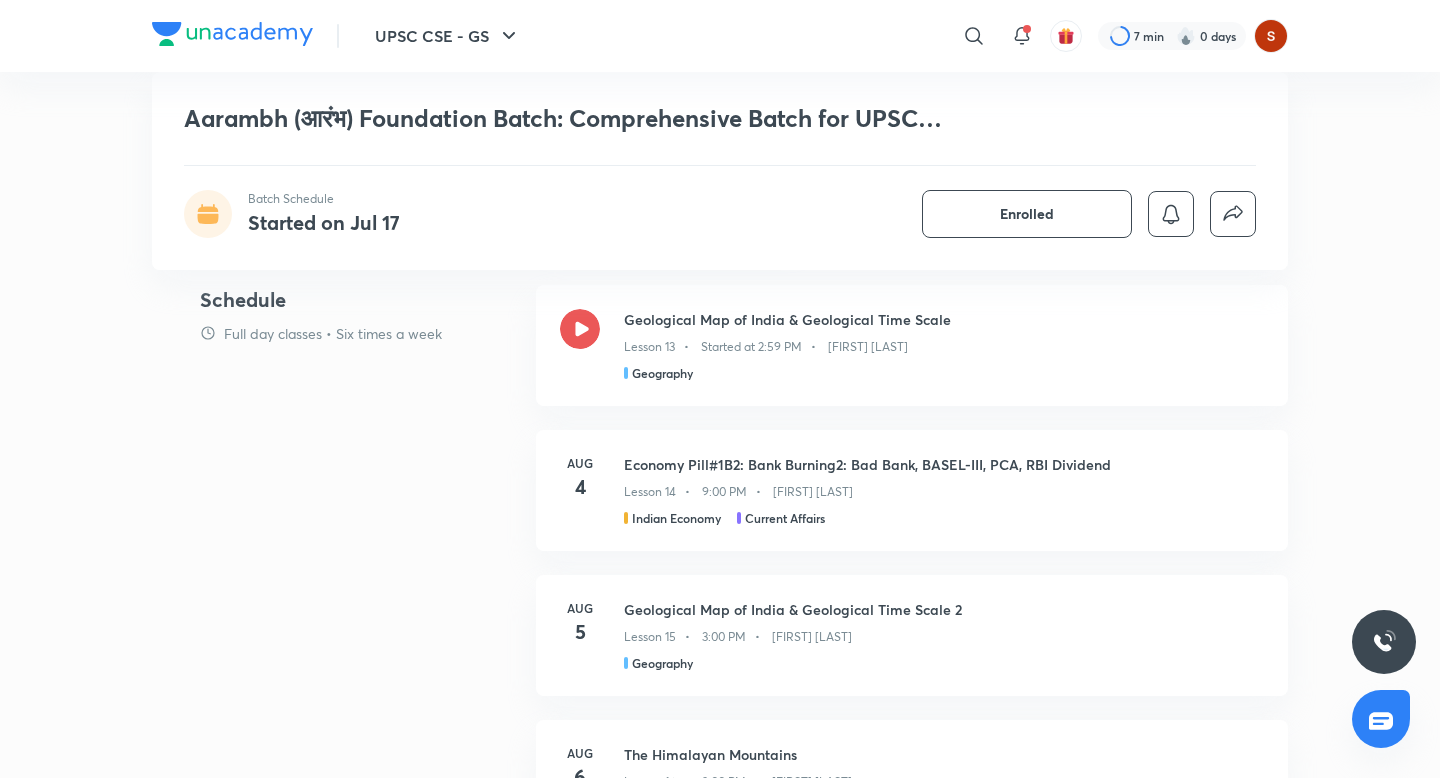 click on "UPSC CSE - GS ​​​ 7 min 0 days Aarambh (आरंभ) Foundation Batch: Comprehensive Batch for UPSC CSE, 2026 (Bilingual) Batch Schedule Started on Jul 17 Enrolled UPSC CSE - GS Plus Batches हिN Full Syllabus Batch Aarambh (आरंभ) Foundation Batch: Comprehensive Batch for UPSC CSE, 2026 (Bilingual)   [FIRST] [LAST], [FIRST] [LAST] and 4 more In this Foundation batch, the top Educators will cover important concepts for Prelims and Mains. This batch is very beneficial for aspirants preparing for UPSC CSE 2026. Learners at any stage of their preparation will also be benefited from the batch. The batch will be for 11 months and 20+ courses will be added to the batch. The lessons will be delivered in Hindi and English and the notes for the same will be provided in English. This batch w...  Read more Batch Schedule Started on Jul 17 Enrolled Demo classes   Watch free classes by the educators of this batch   558 Hinglish Optional Courses How to Choose Optional : Why to Choose Geography as Optional   9.3K" at bounding box center [720, 1954] 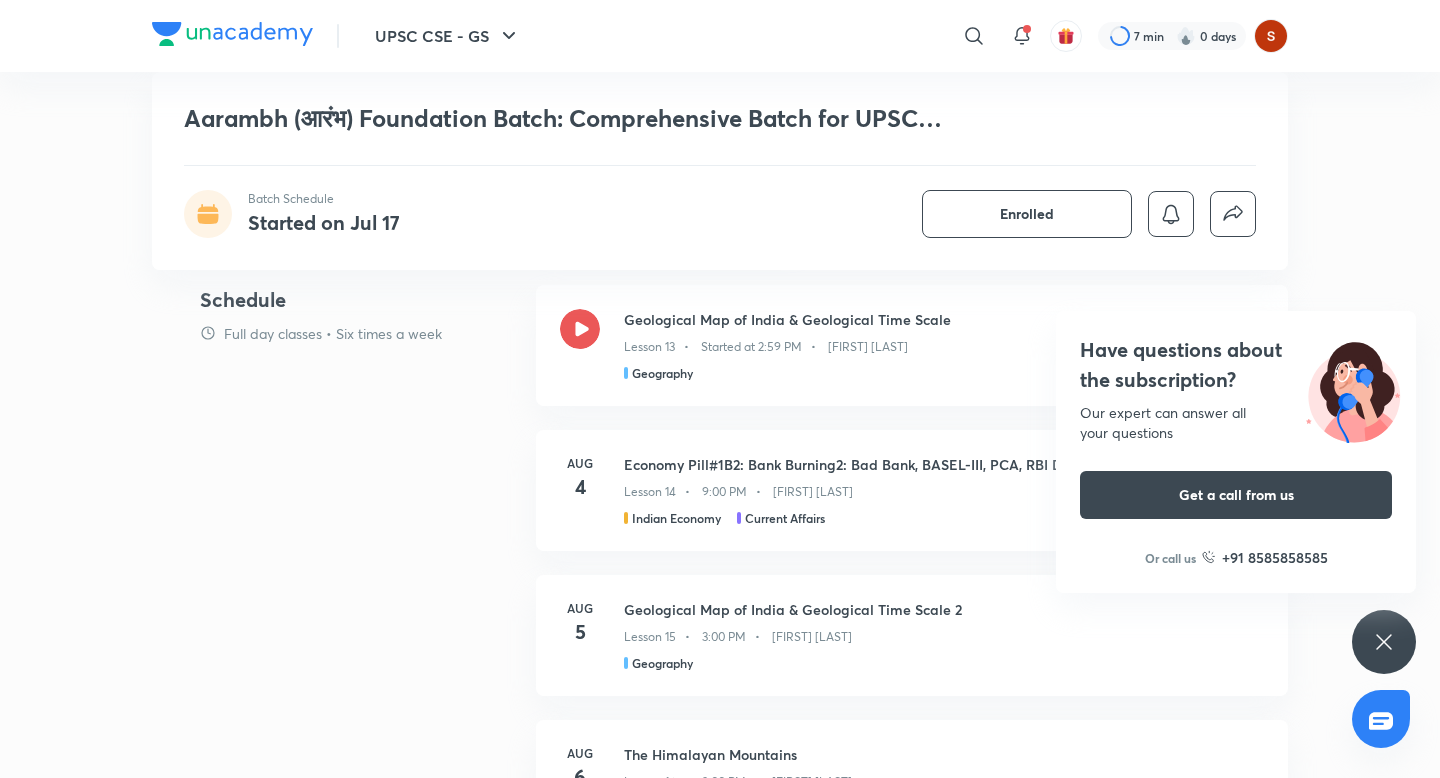 click on "Have questions about the subscription? Our expert can answer all your questions Get a call from us Or call us +91 8585858585" at bounding box center (1384, 642) 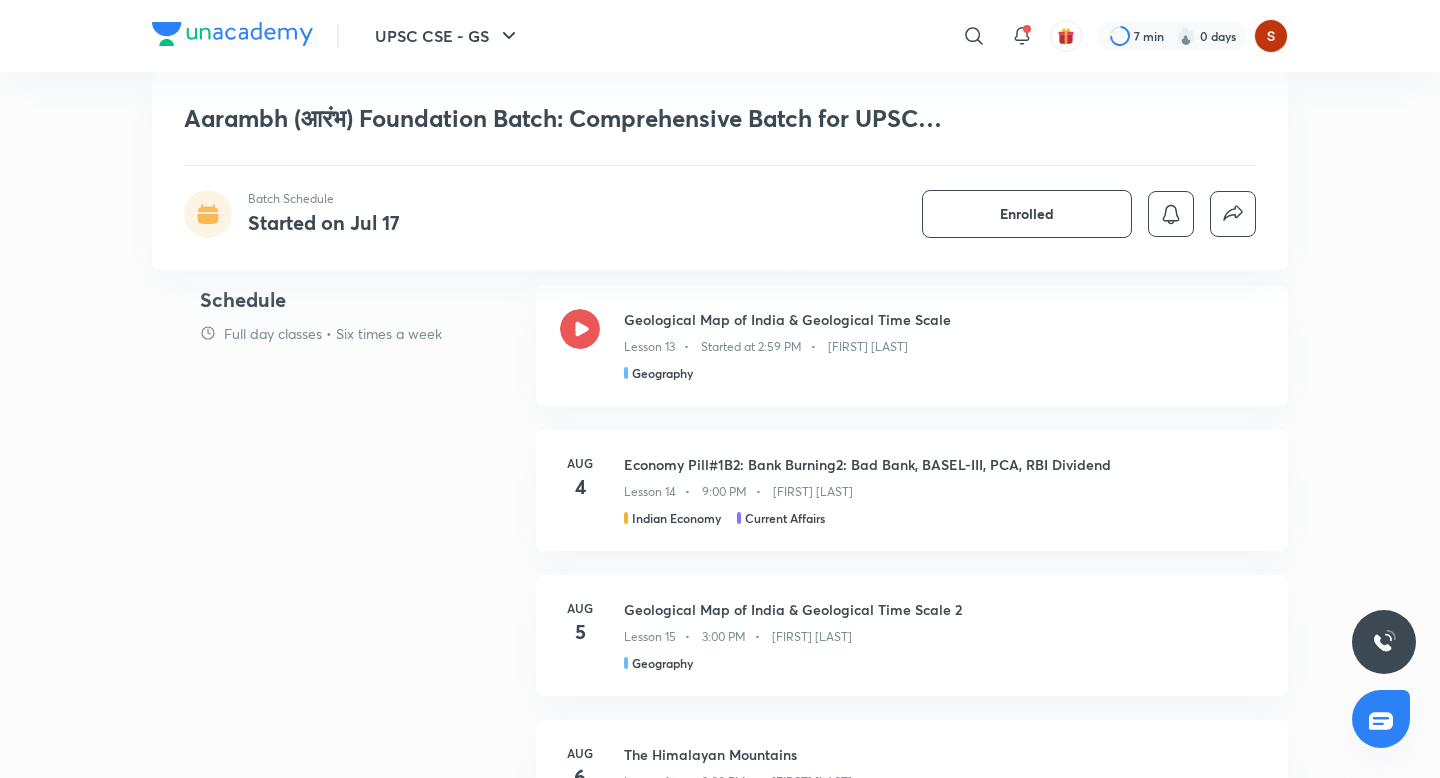click on "UPSC CSE - GS ​​​ 7 min 0 days Aarambh (आरंभ) Foundation Batch: Comprehensive Batch for UPSC CSE, 2026 (Bilingual) Batch Schedule Started on Jul 17 Enrolled UPSC CSE - GS Plus Batches हिN Full Syllabus Batch Aarambh (आरंभ) Foundation Batch: Comprehensive Batch for UPSC CSE, 2026 (Bilingual)   [FIRST] [LAST], [FIRST] [LAST] and 4 more In this Foundation batch, the top Educators will cover important concepts for Prelims and Mains. This batch is very beneficial for aspirants preparing for UPSC CSE 2026. Learners at any stage of their preparation will also be benefited from the batch. The batch will be for 11 months and 20+ courses will be added to the batch. The lessons will be delivered in Hindi and English and the notes for the same will be provided in English. This batch w...  Read more Batch Schedule Started on Jul 17 Enrolled Demo classes   Watch free classes by the educators of this batch   558 Hinglish Optional Courses How to Choose Optional : Why to Choose Geography as Optional   9.3K" at bounding box center [720, 1954] 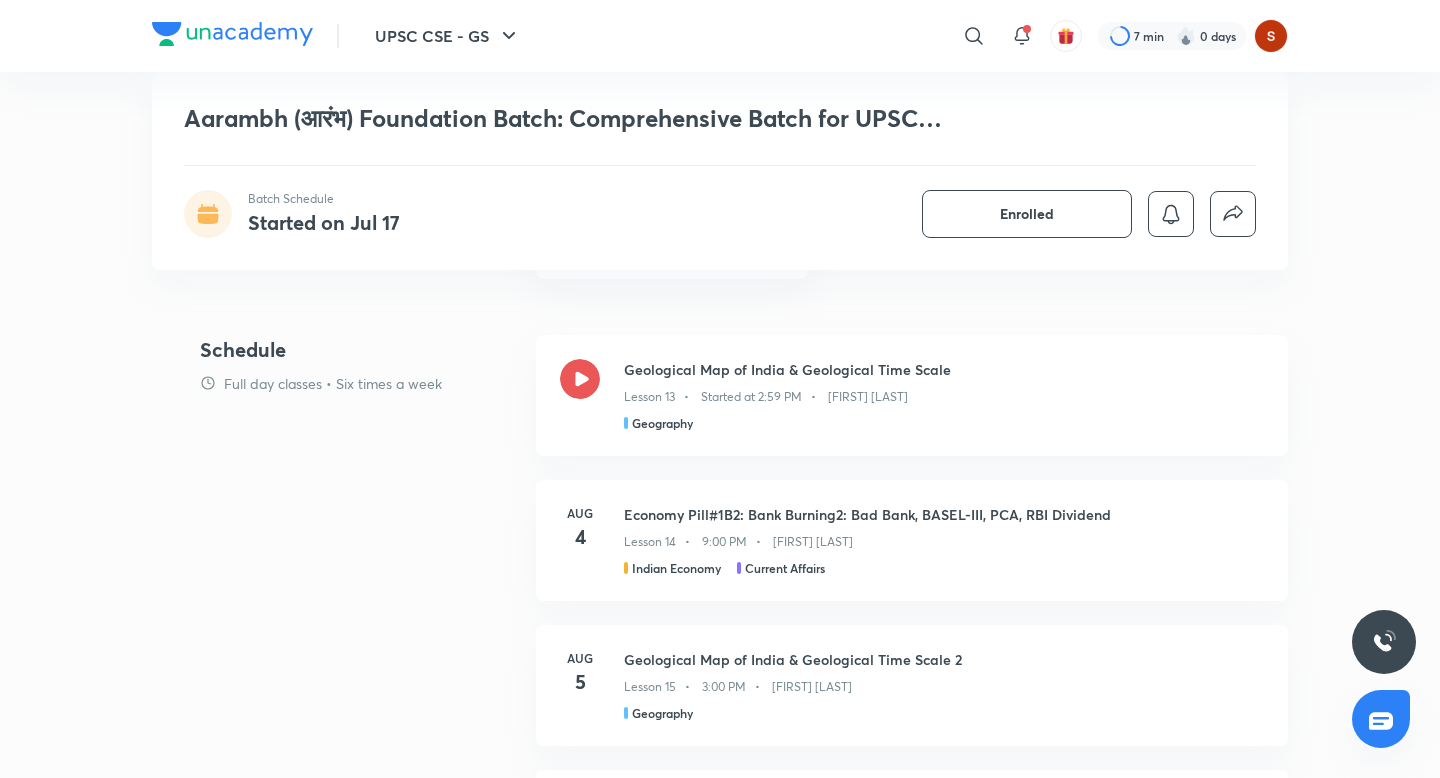 scroll, scrollTop: 1124, scrollLeft: 0, axis: vertical 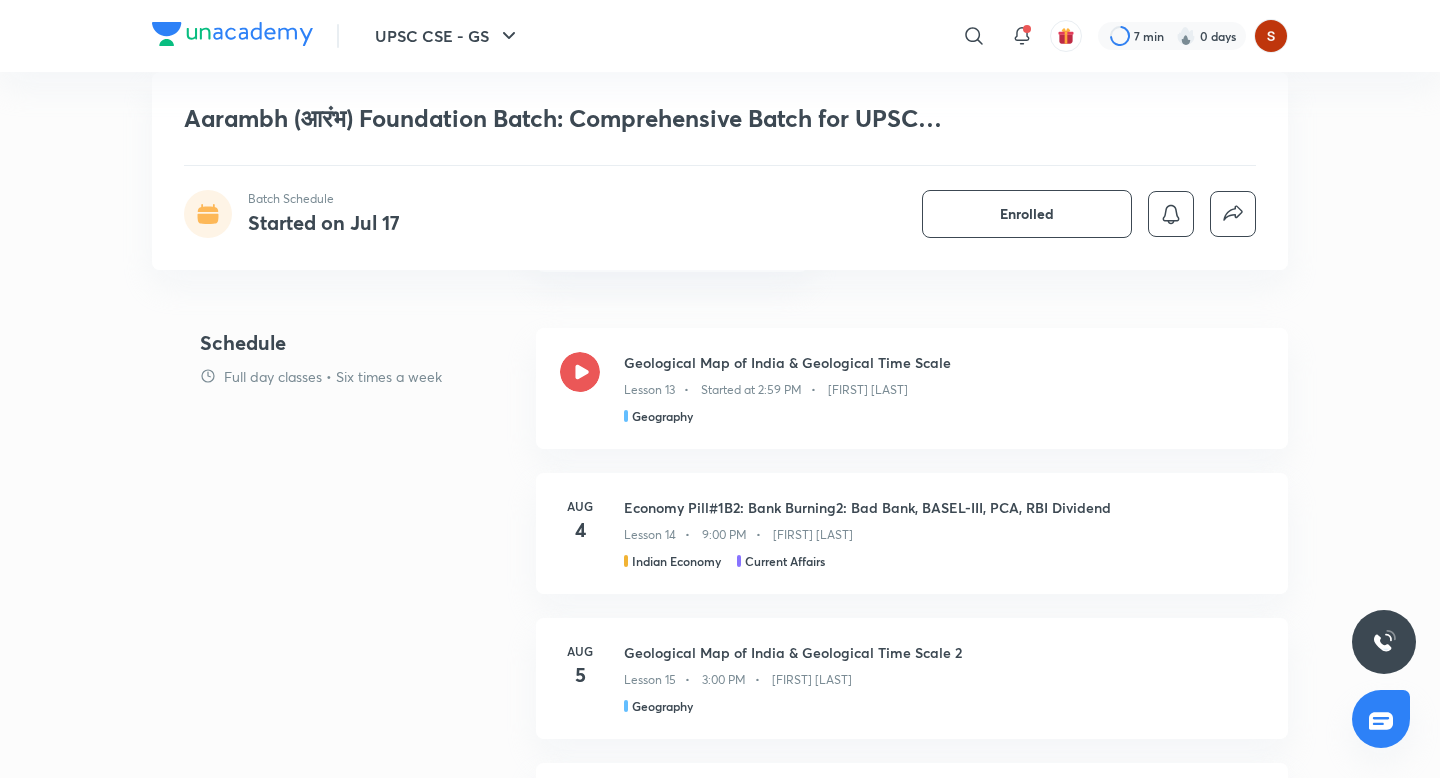 click on "UPSC CSE - GS ​​​ 7 min 0 days Aarambh (आरंभ) Foundation Batch: Comprehensive Batch for UPSC CSE, 2026 (Bilingual) Batch Schedule Started on Jul 17 Enrolled UPSC CSE - GS Plus Batches हिN Full Syllabus Batch Aarambh (आरंभ) Foundation Batch: Comprehensive Batch for UPSC CSE, 2026 (Bilingual)   [FIRST] [LAST], [FIRST] [LAST] and 4 more In this Foundation batch, the top Educators will cover important concepts for Prelims and Mains. This batch is very beneficial for aspirants preparing for UPSC CSE 2026. Learners at any stage of their preparation will also be benefited from the batch. The batch will be for 11 months and 20+ courses will be added to the batch. The lessons will be delivered in Hindi and English and the notes for the same will be provided in English. This batch w...  Read more Batch Schedule Started on Jul 17 Enrolled Demo classes   Watch free classes by the educators of this batch   558 Hinglish Optional Courses How to Choose Optional : Why to Choose Geography as Optional   9.3K" at bounding box center (720, 1997) 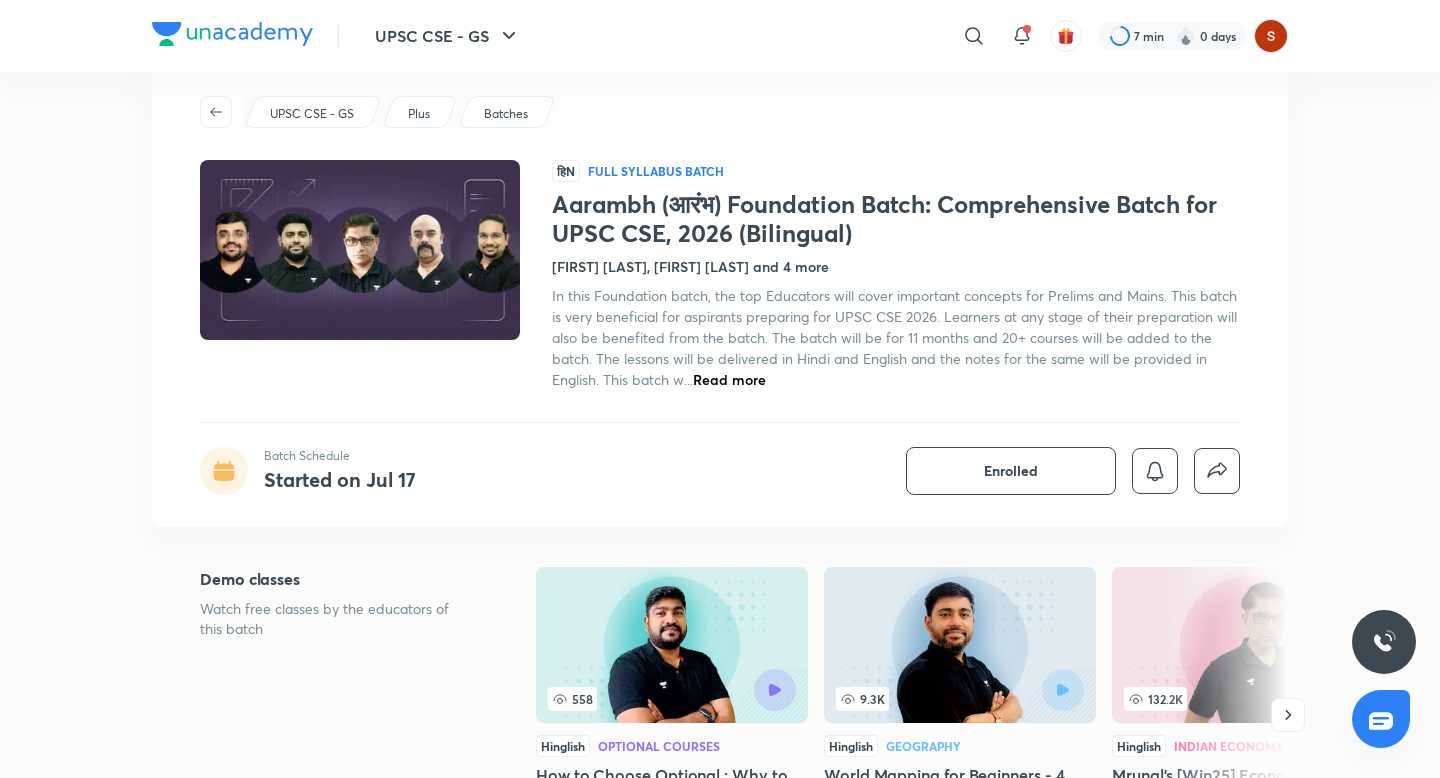 scroll, scrollTop: 0, scrollLeft: 0, axis: both 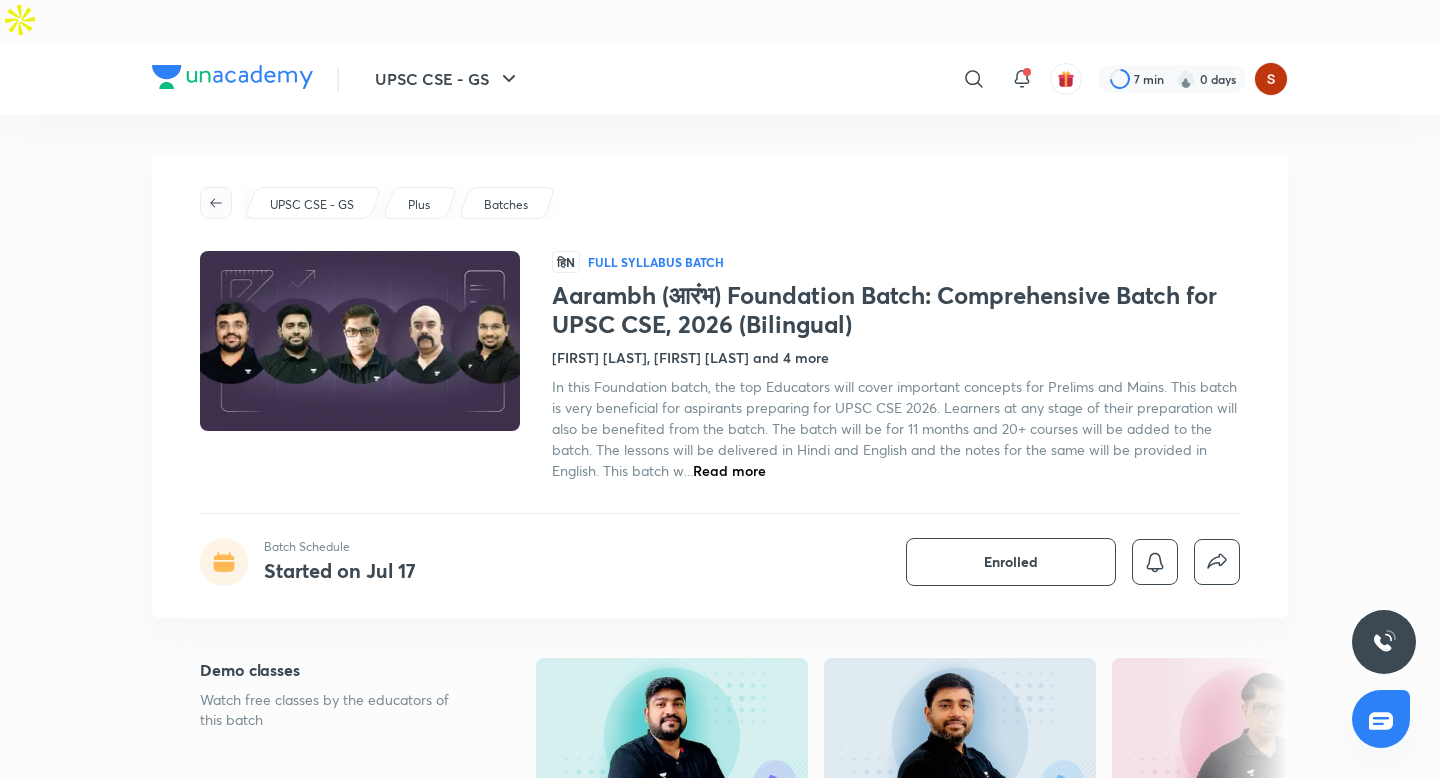 click 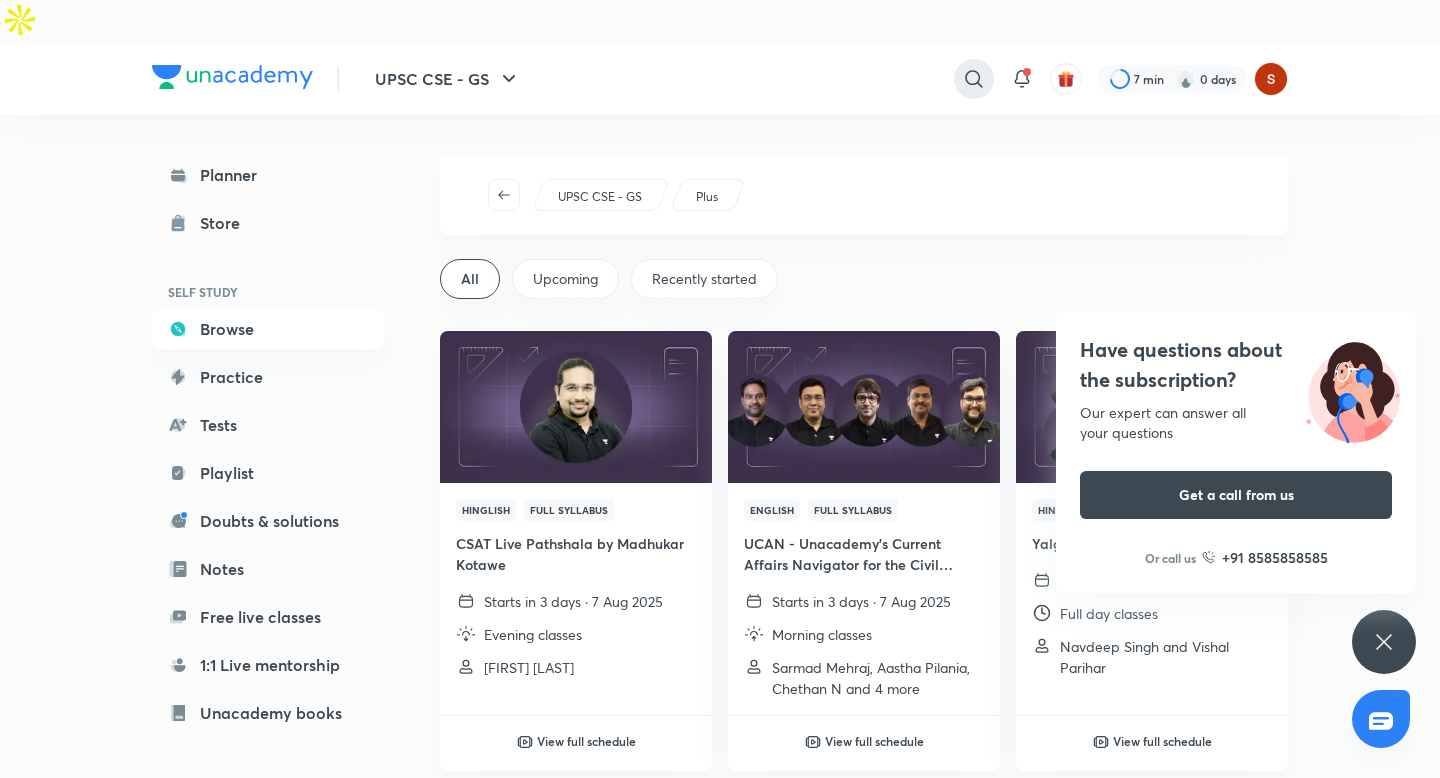 click 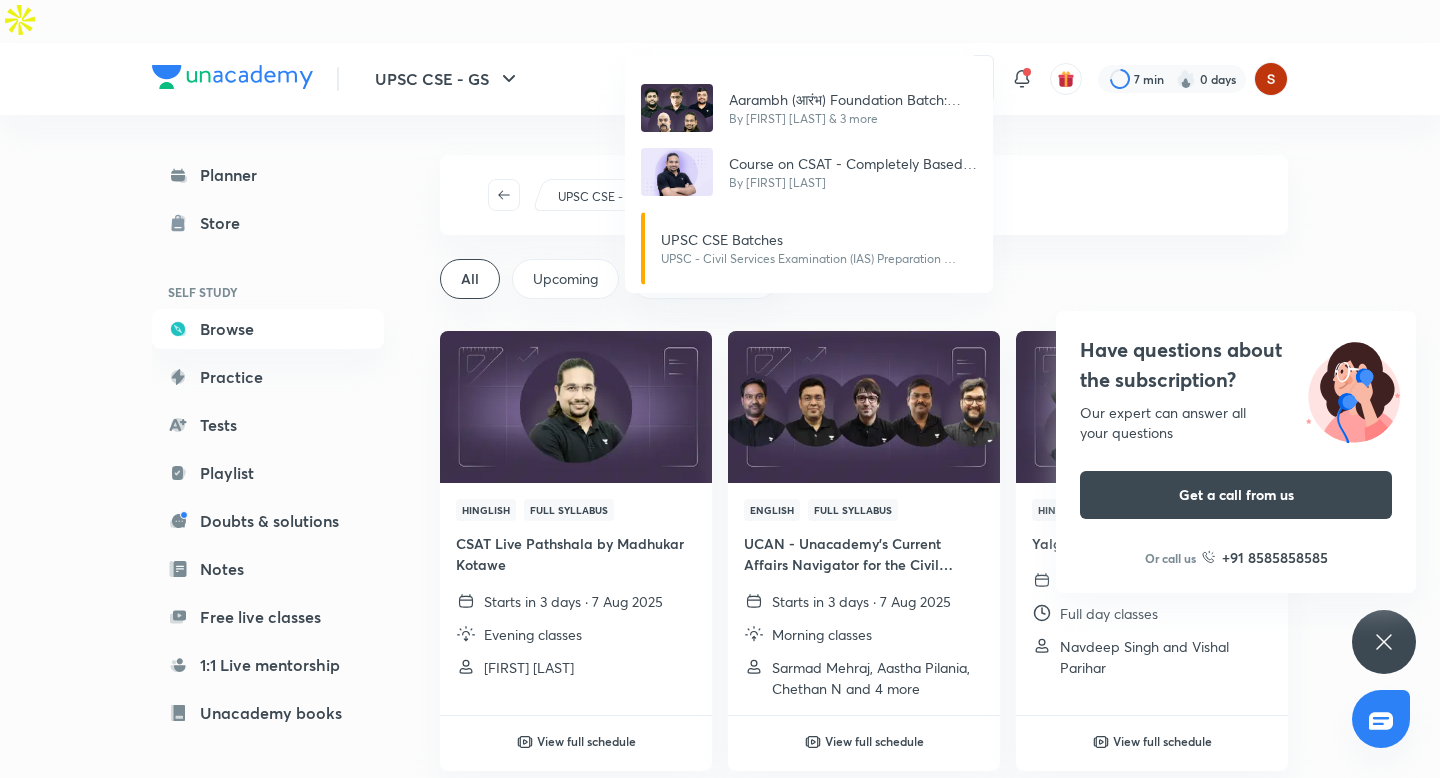 click on "Aarambh (आरंभ) Foundation Batch: Comprehensive Batch for UPSC CSE, 2026 (Bilingual) By [FIRST] [LAST] & 3 more Course on CSAT - Completely Based on New Pattern : 2025 By [FIRST] [LAST] UPSC CSE Batches UPSC - Civil Services Examination (IAS) Preparation • 218 courses" at bounding box center (720, 389) 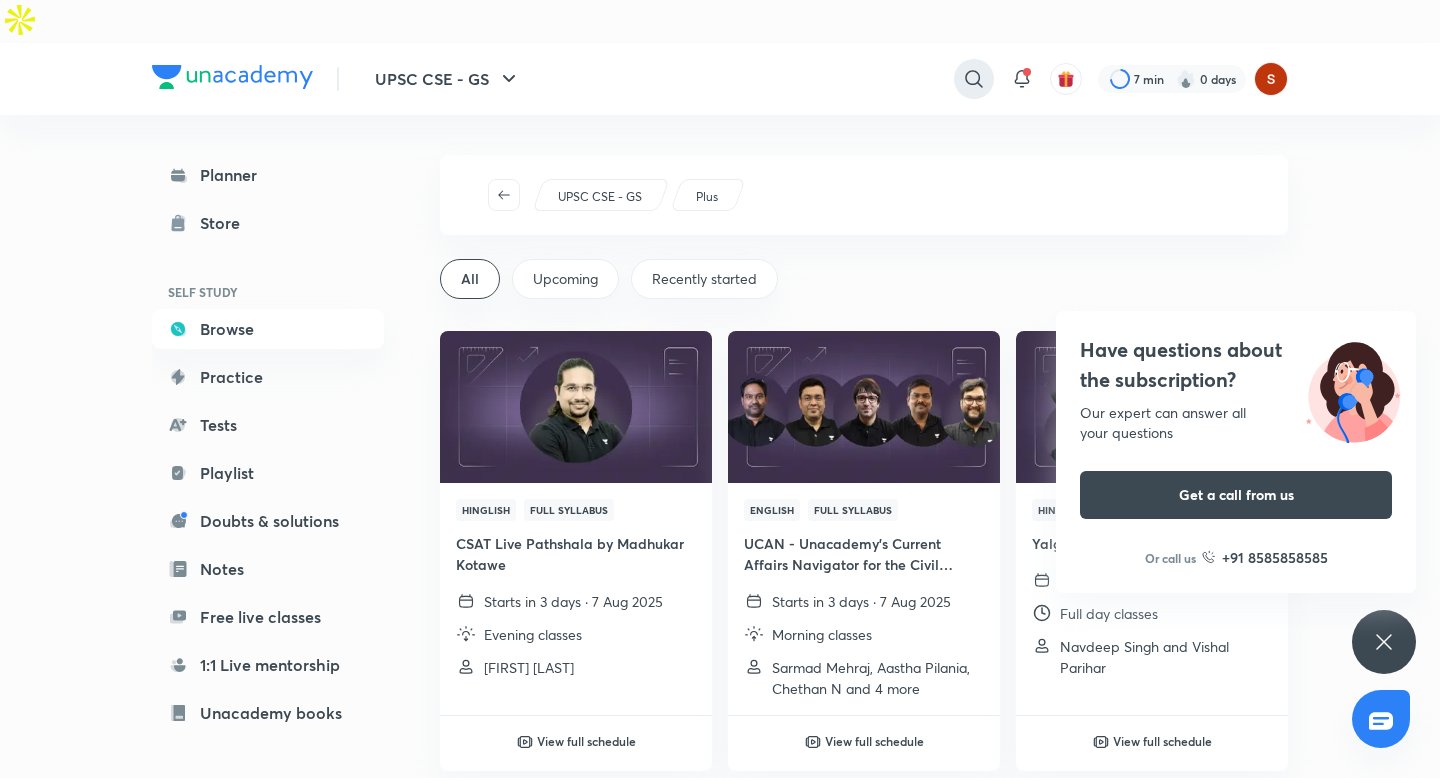 click 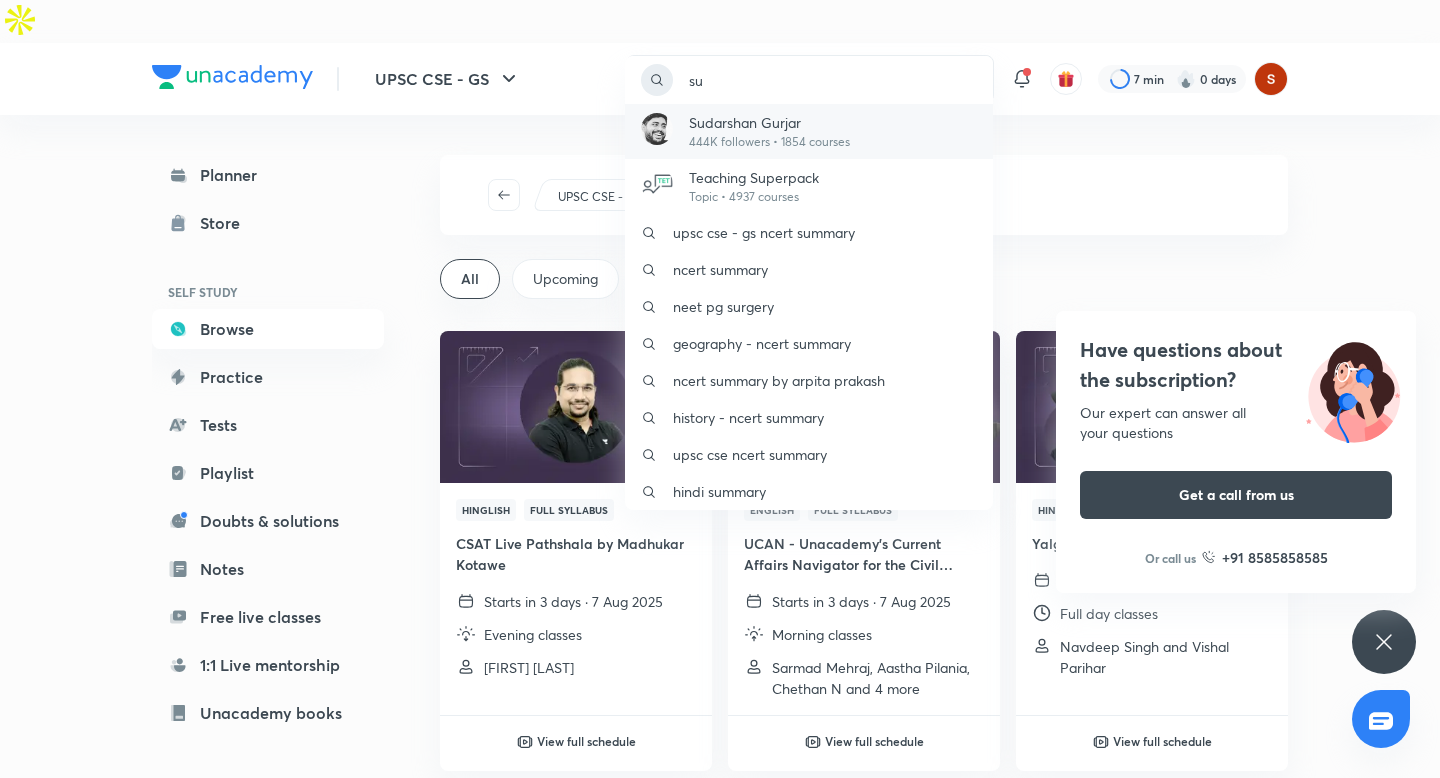 type on "su" 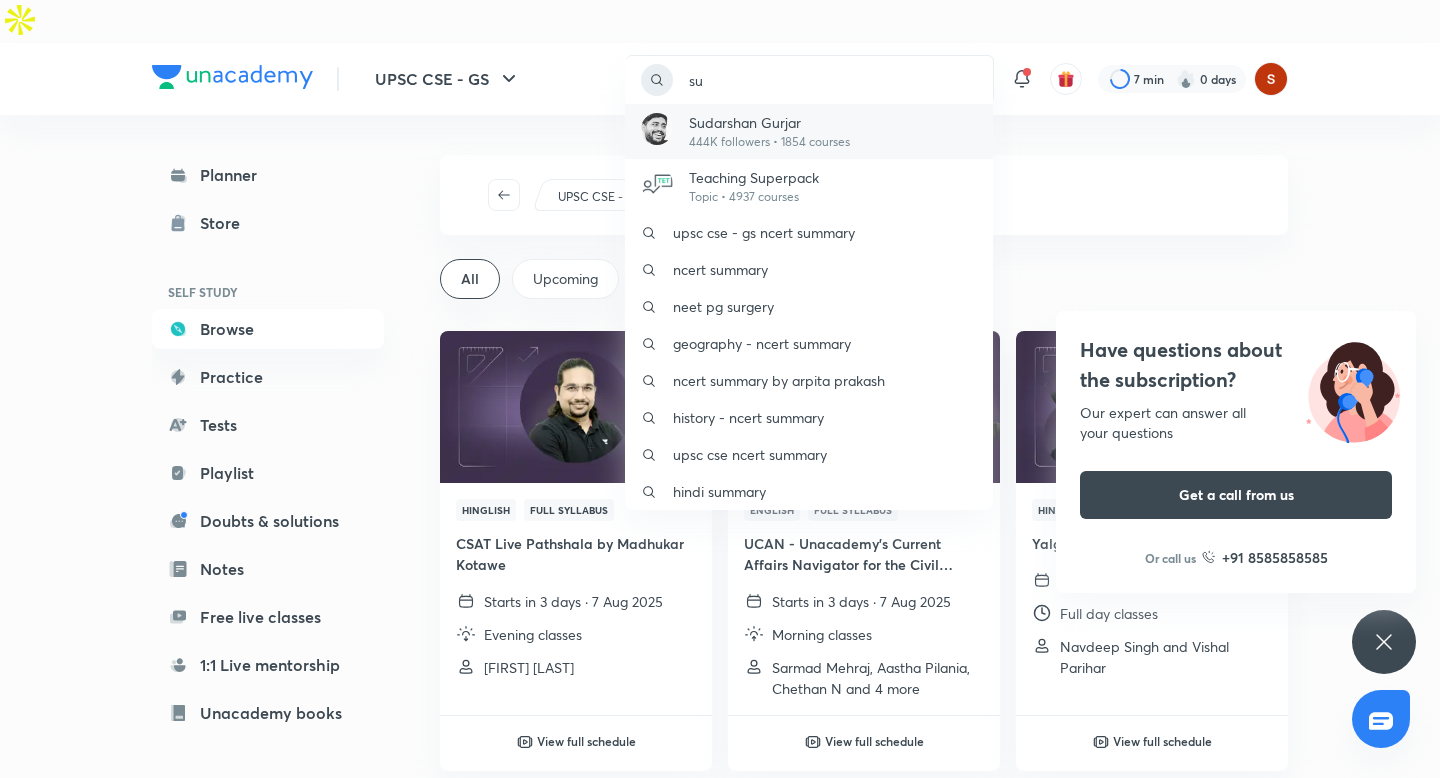 click on "[FIRST] [LAST] 444K followers • 1854 courses" at bounding box center (809, 131) 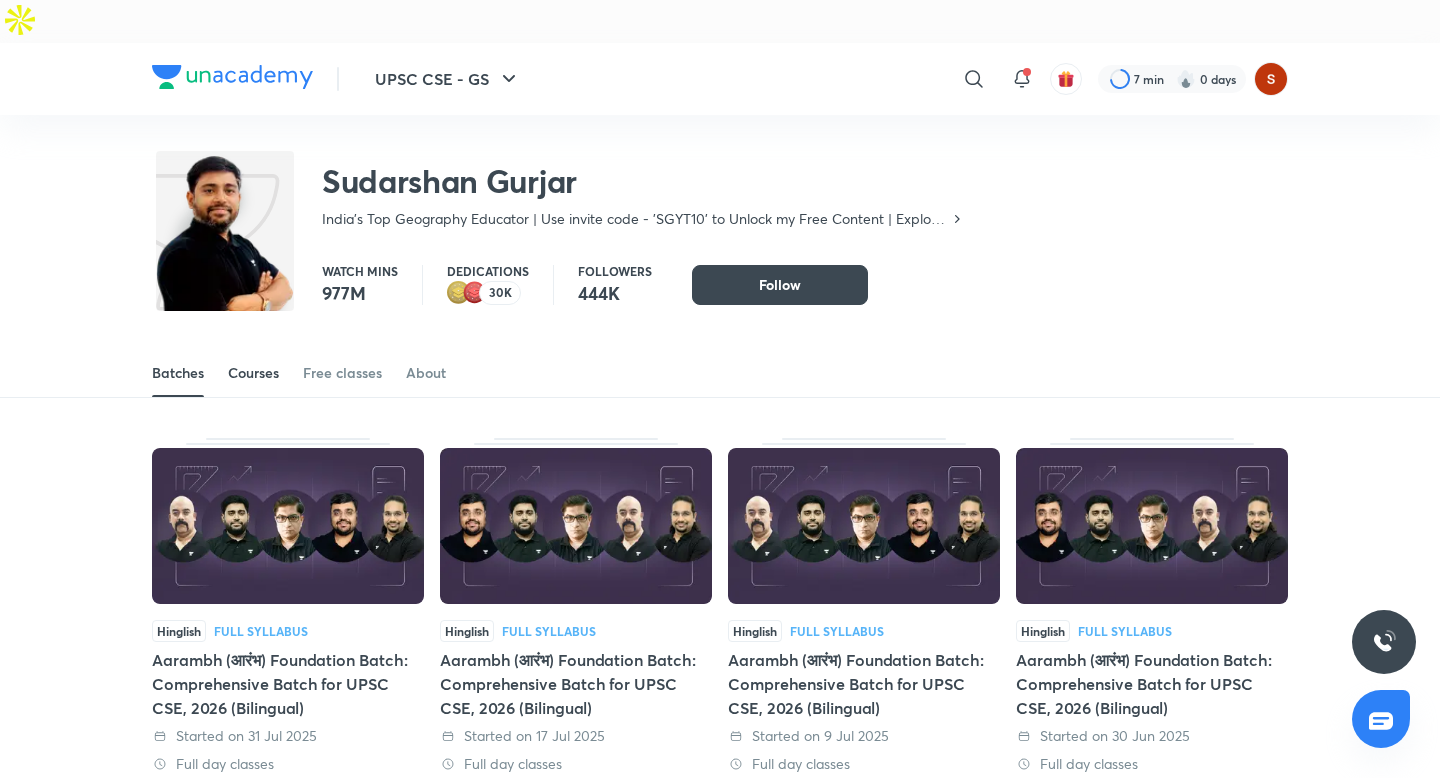 click on "Courses" at bounding box center (253, 373) 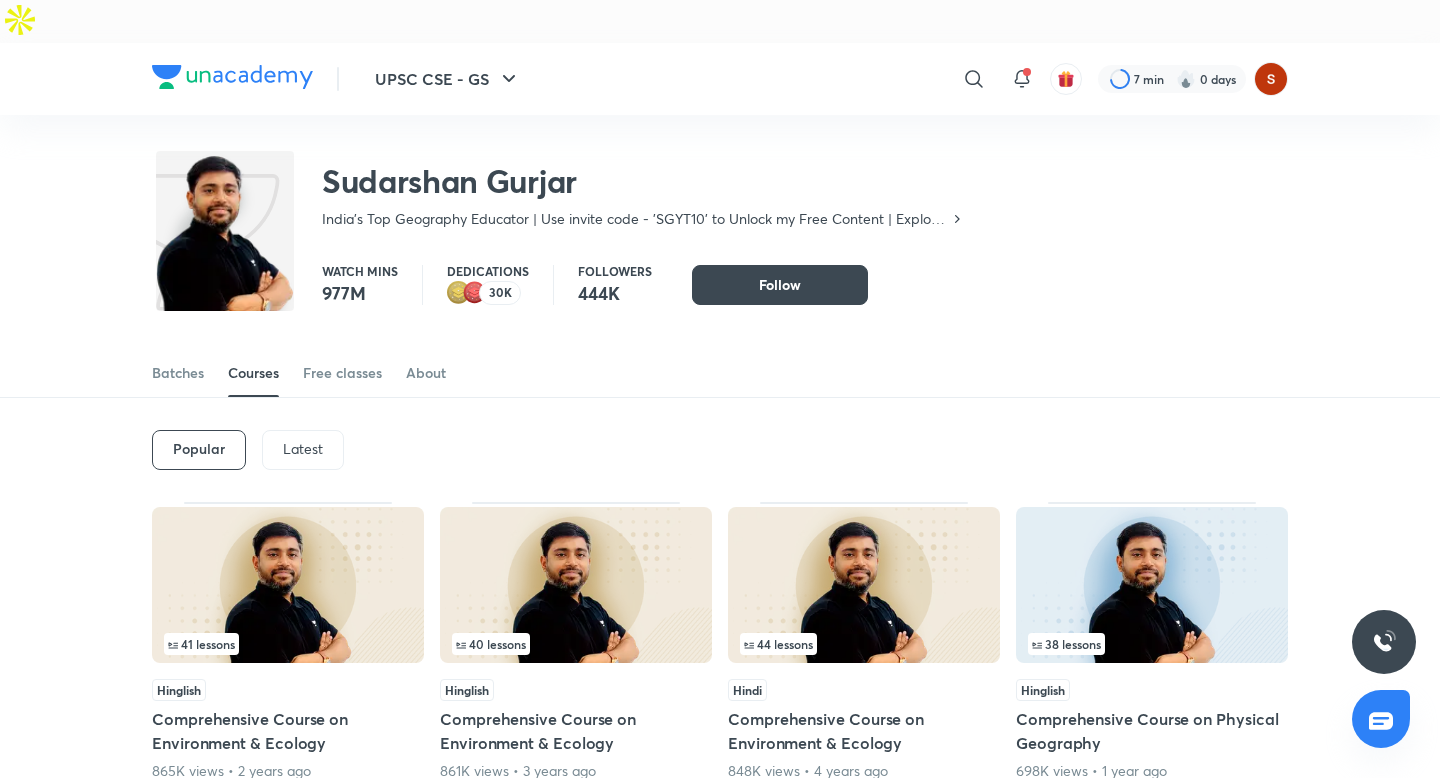 click on "Latest" at bounding box center [303, 449] 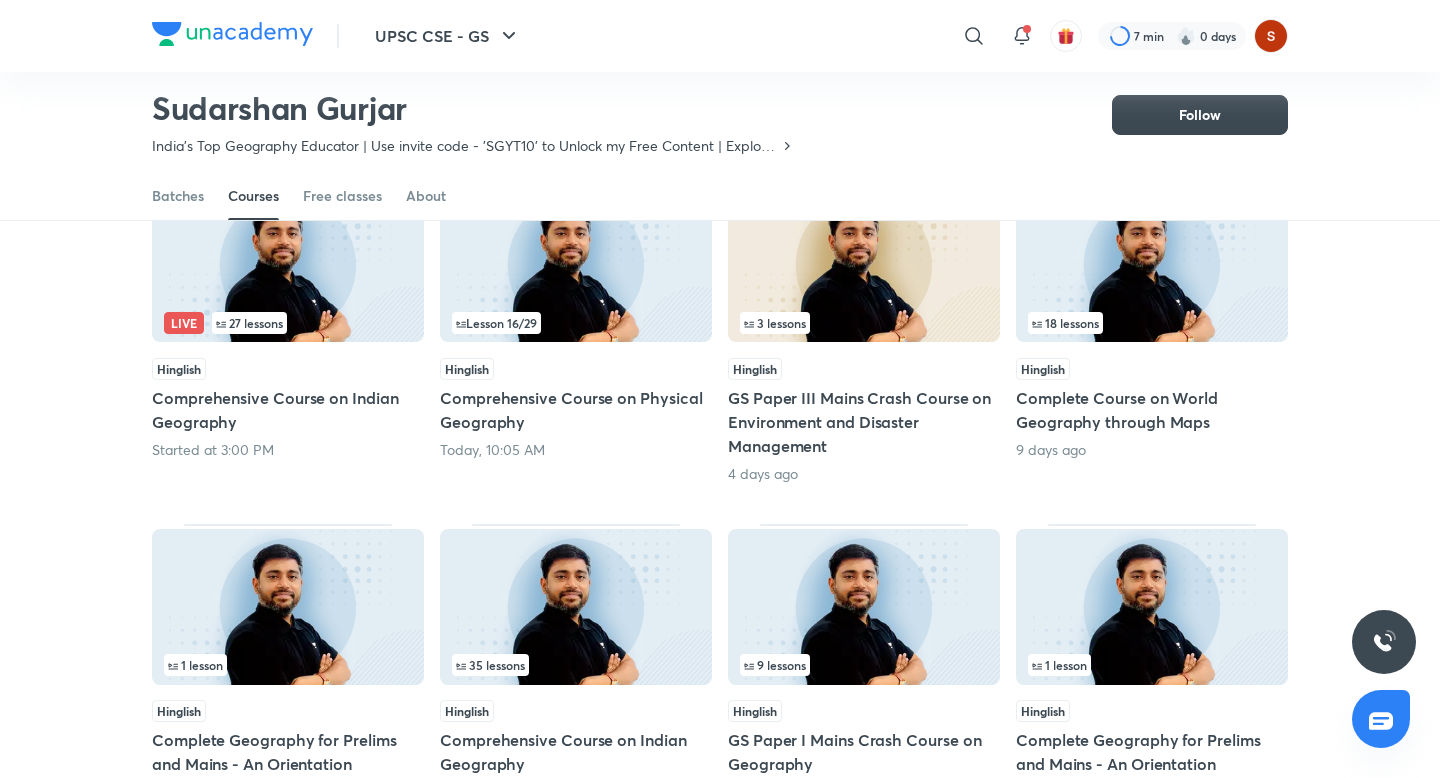 scroll, scrollTop: 263, scrollLeft: 0, axis: vertical 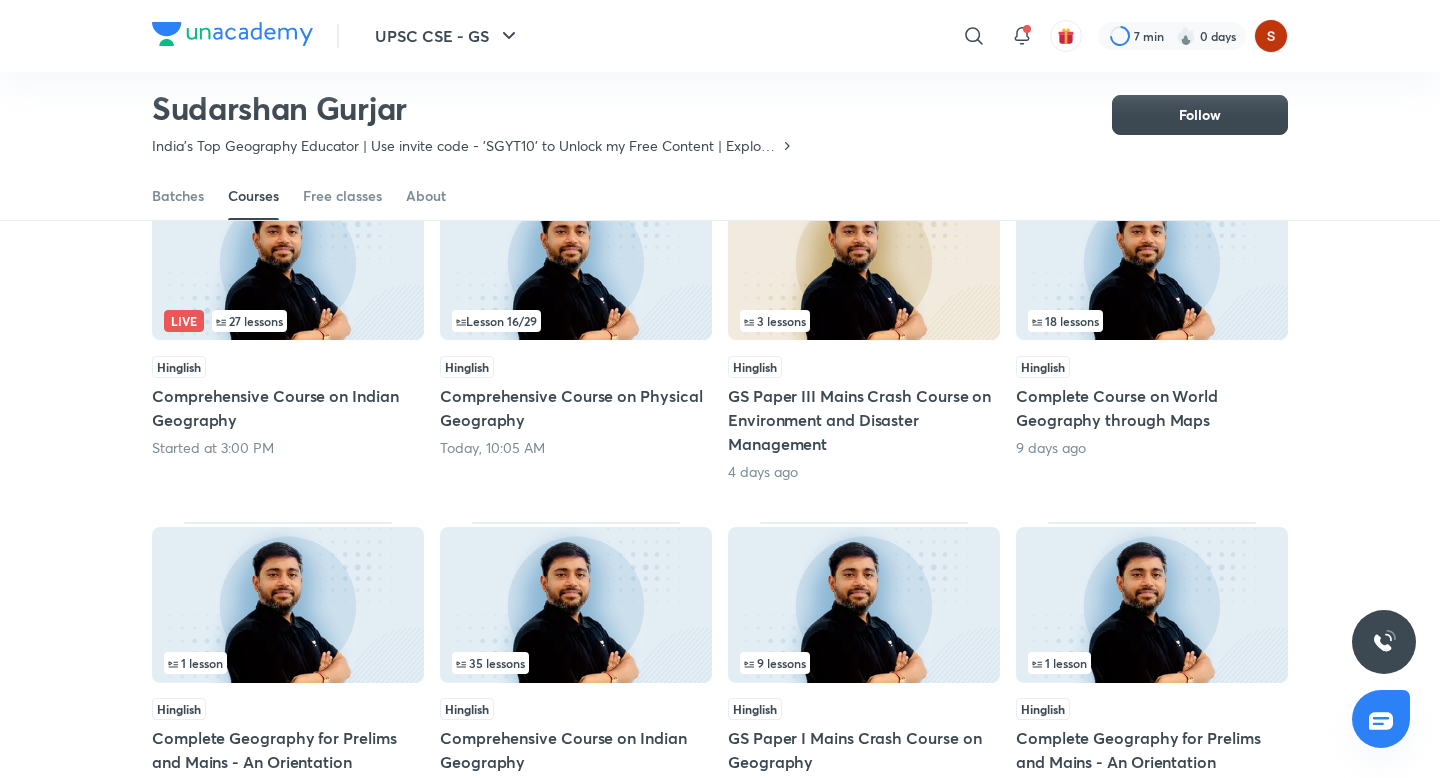 click at bounding box center (288, 262) 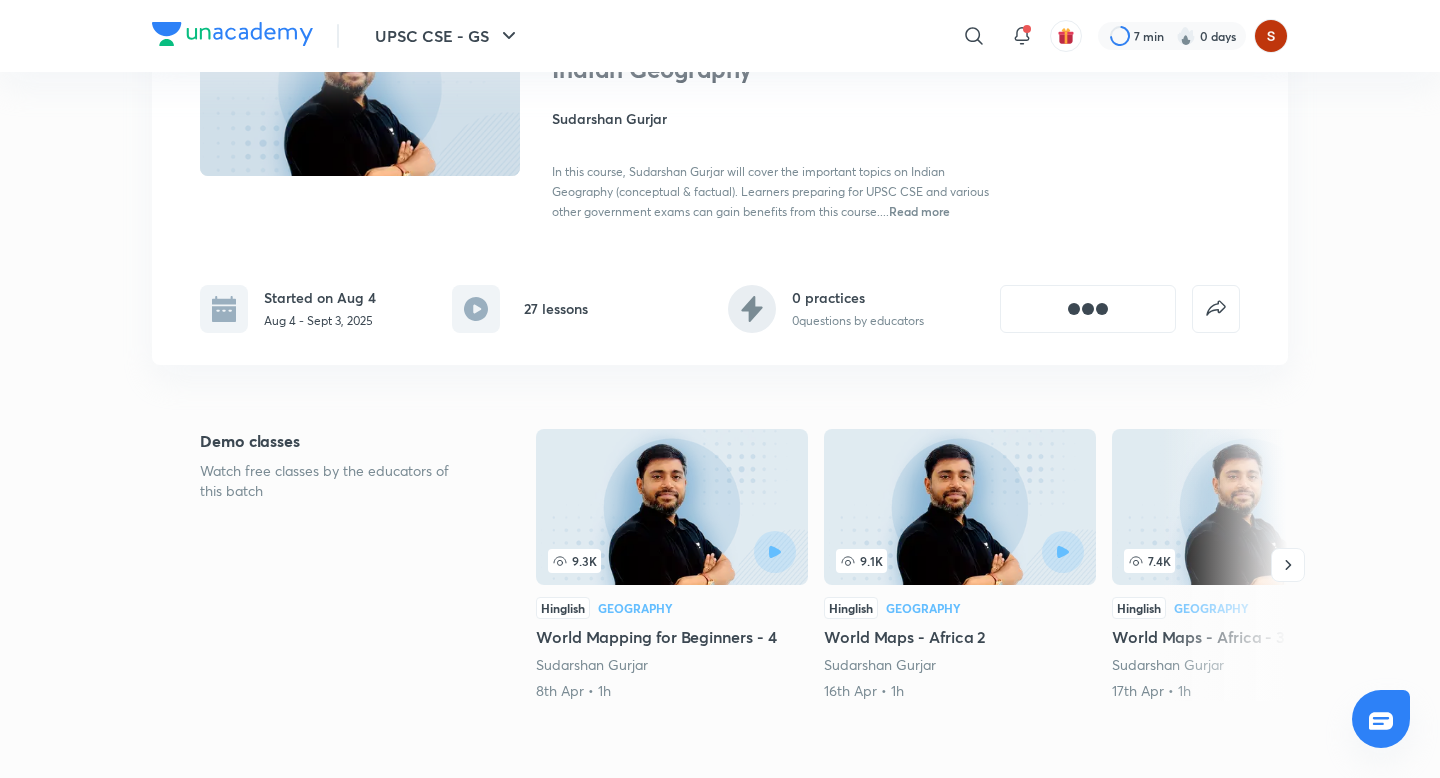 scroll, scrollTop: 0, scrollLeft: 0, axis: both 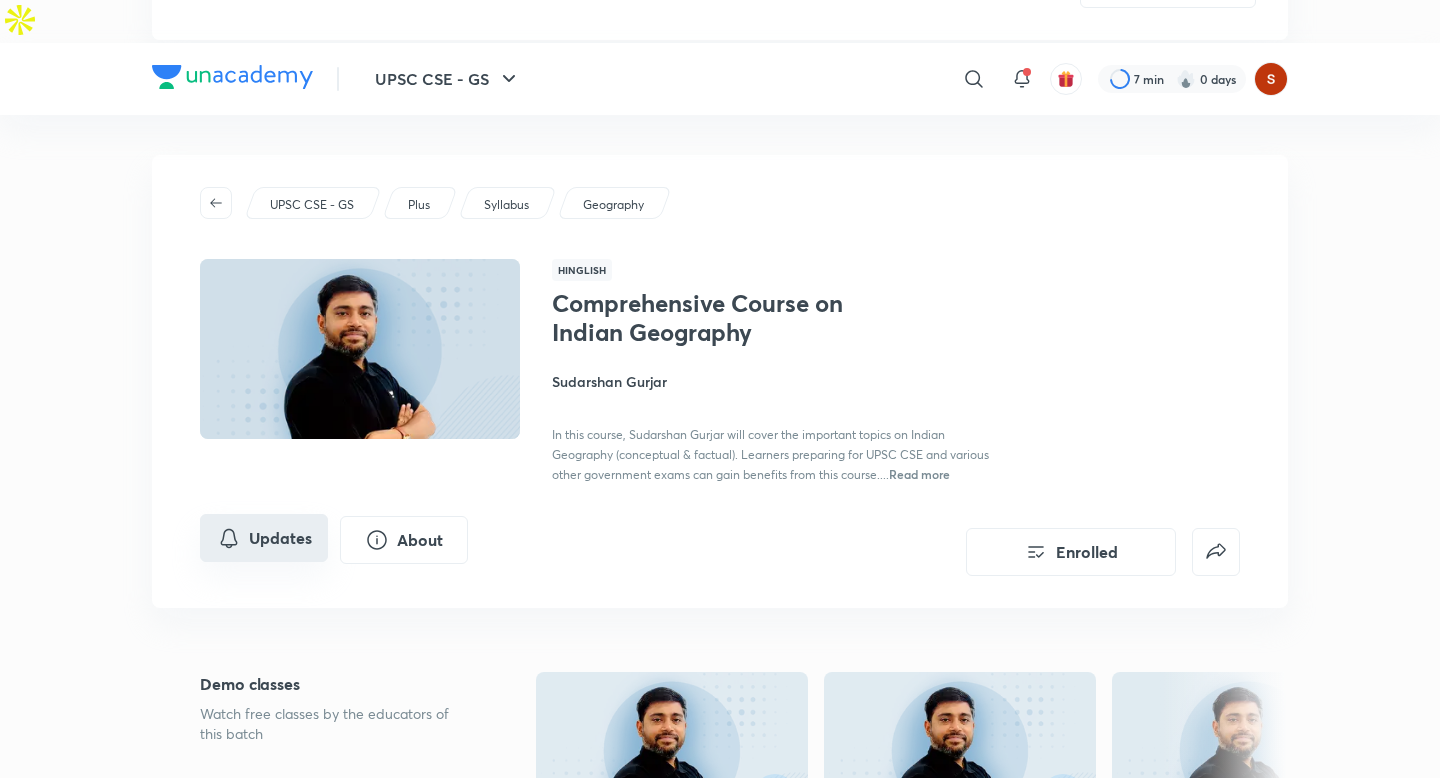 click on "Updates" at bounding box center [264, 538] 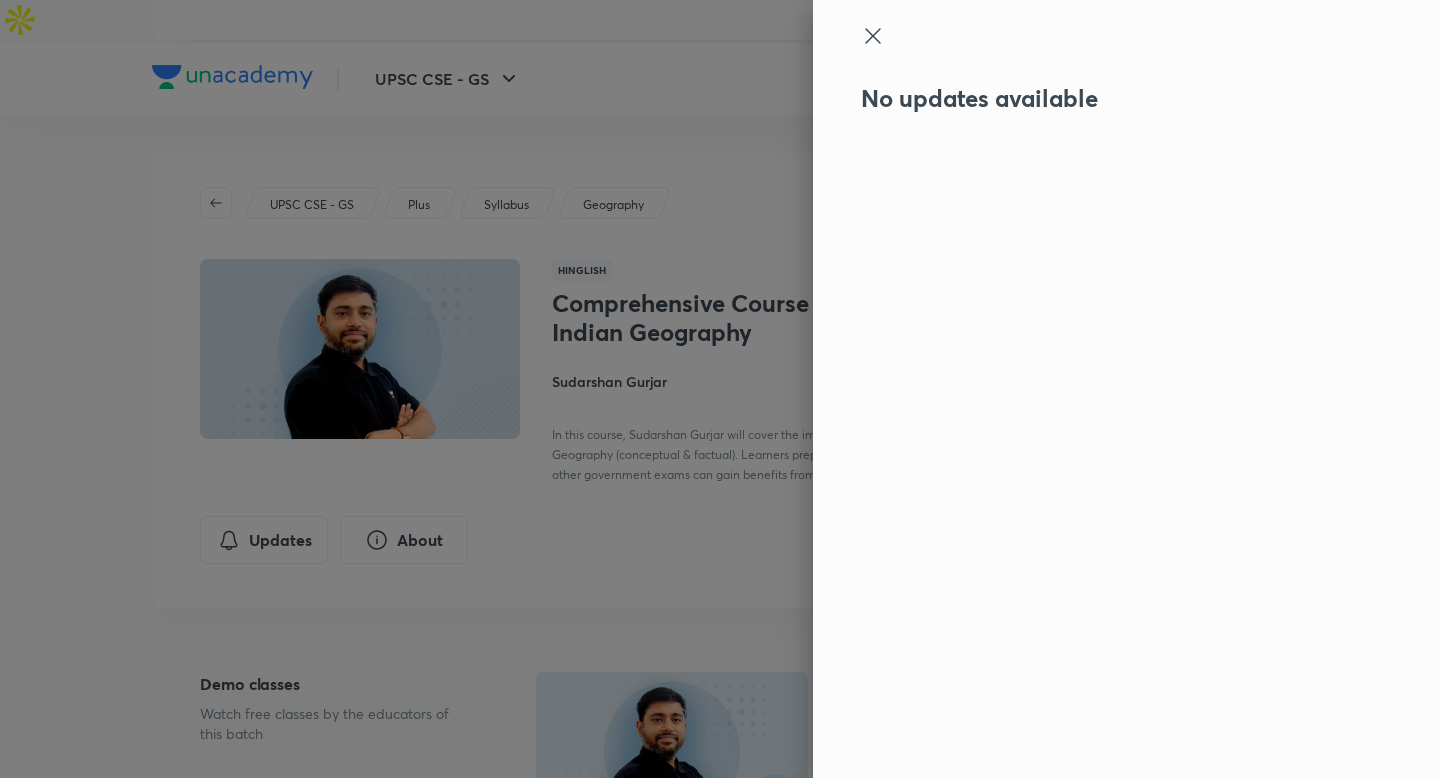 click 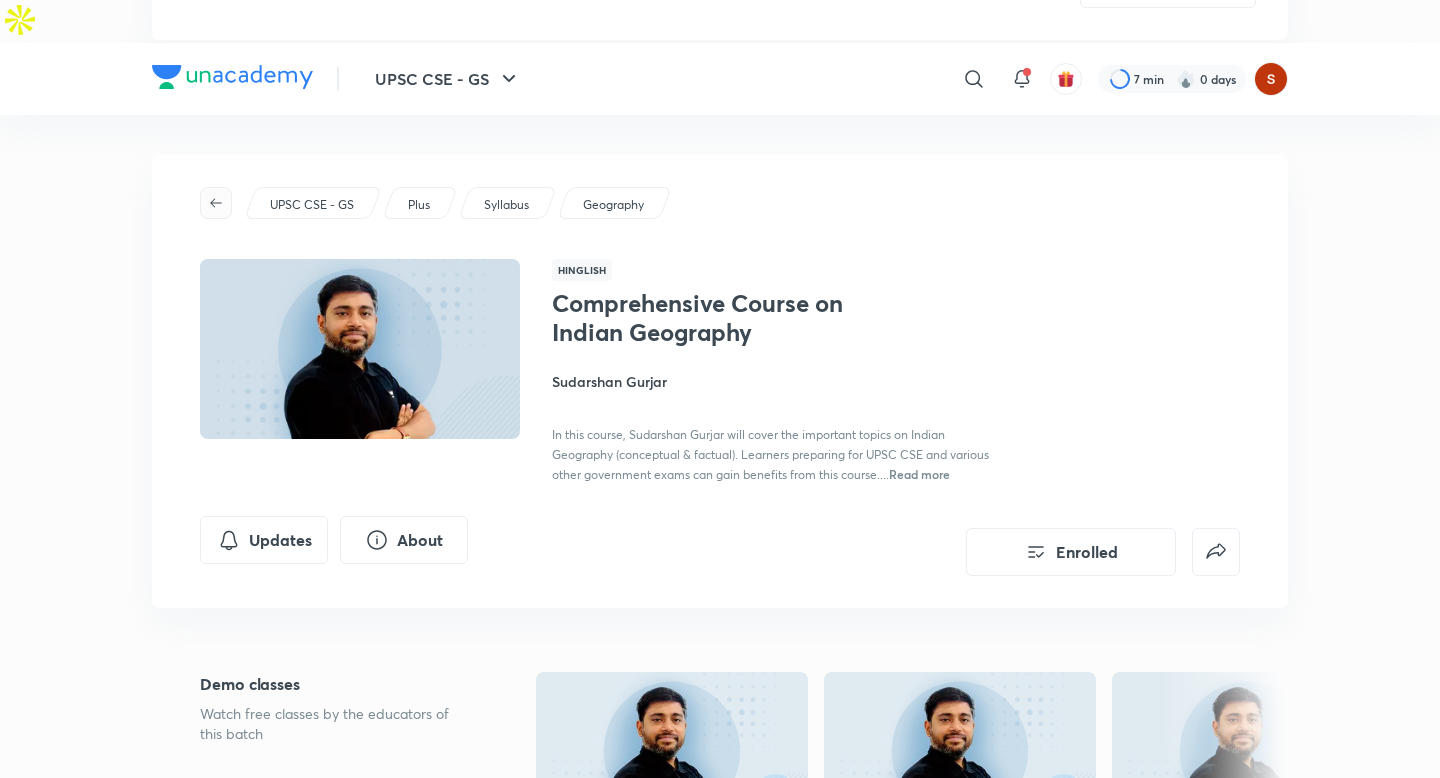 click 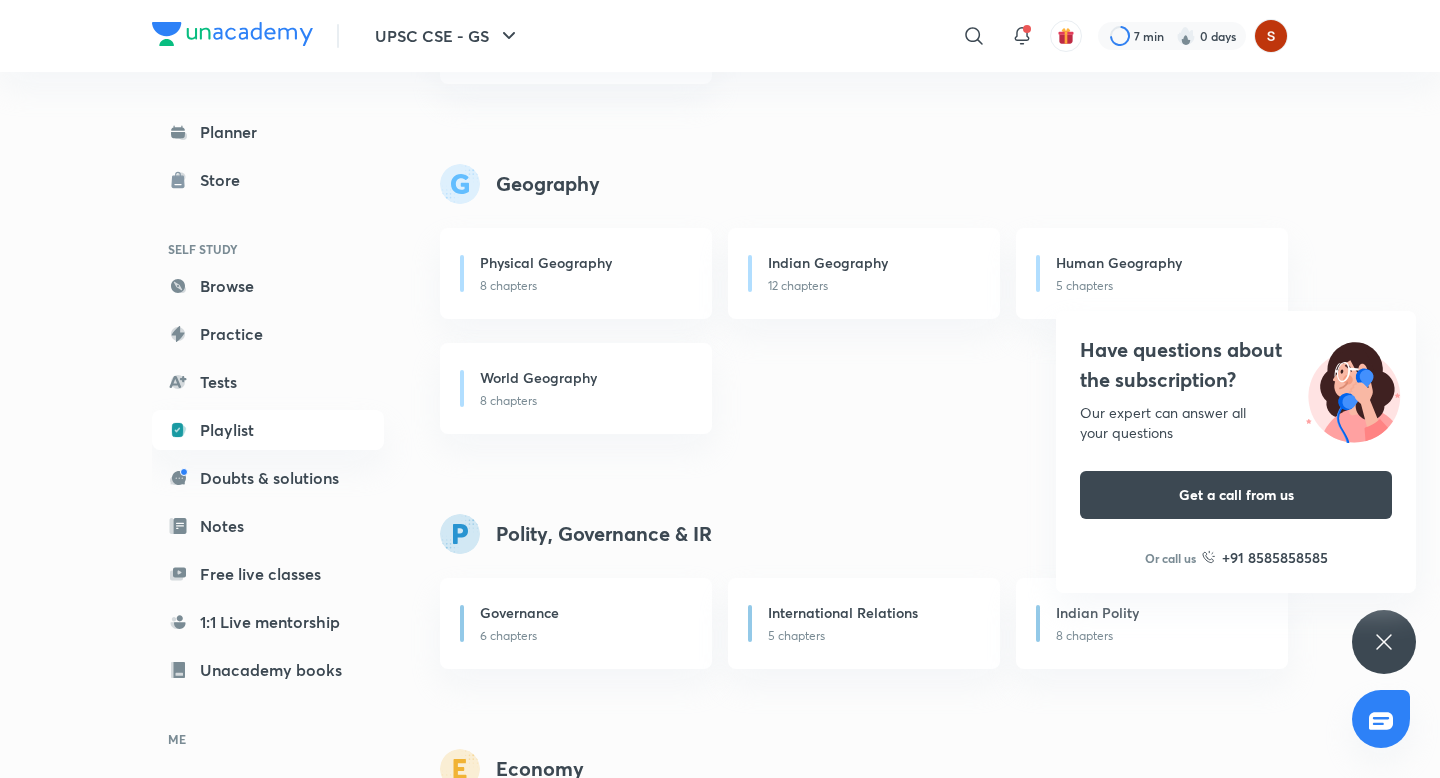 scroll, scrollTop: 1191, scrollLeft: 0, axis: vertical 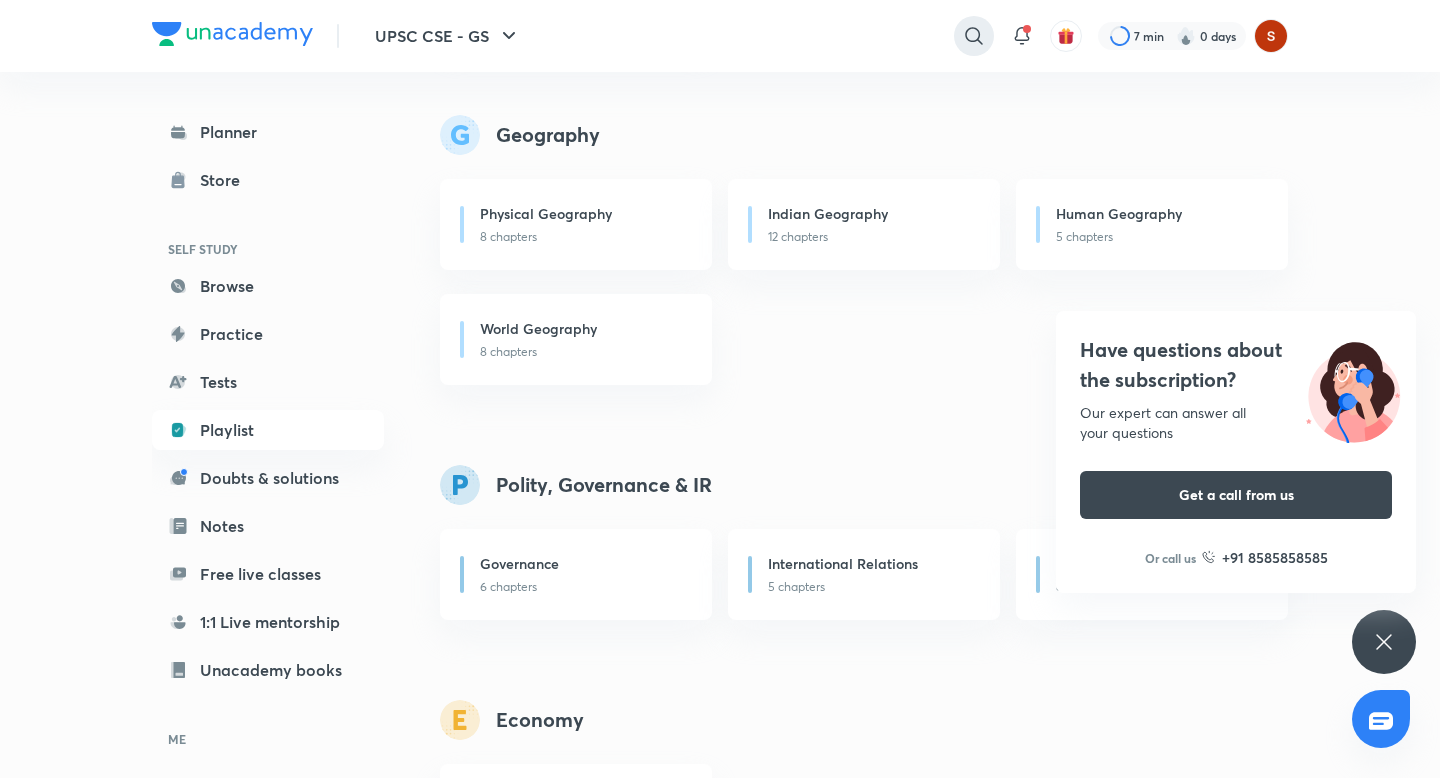 click at bounding box center (974, 36) 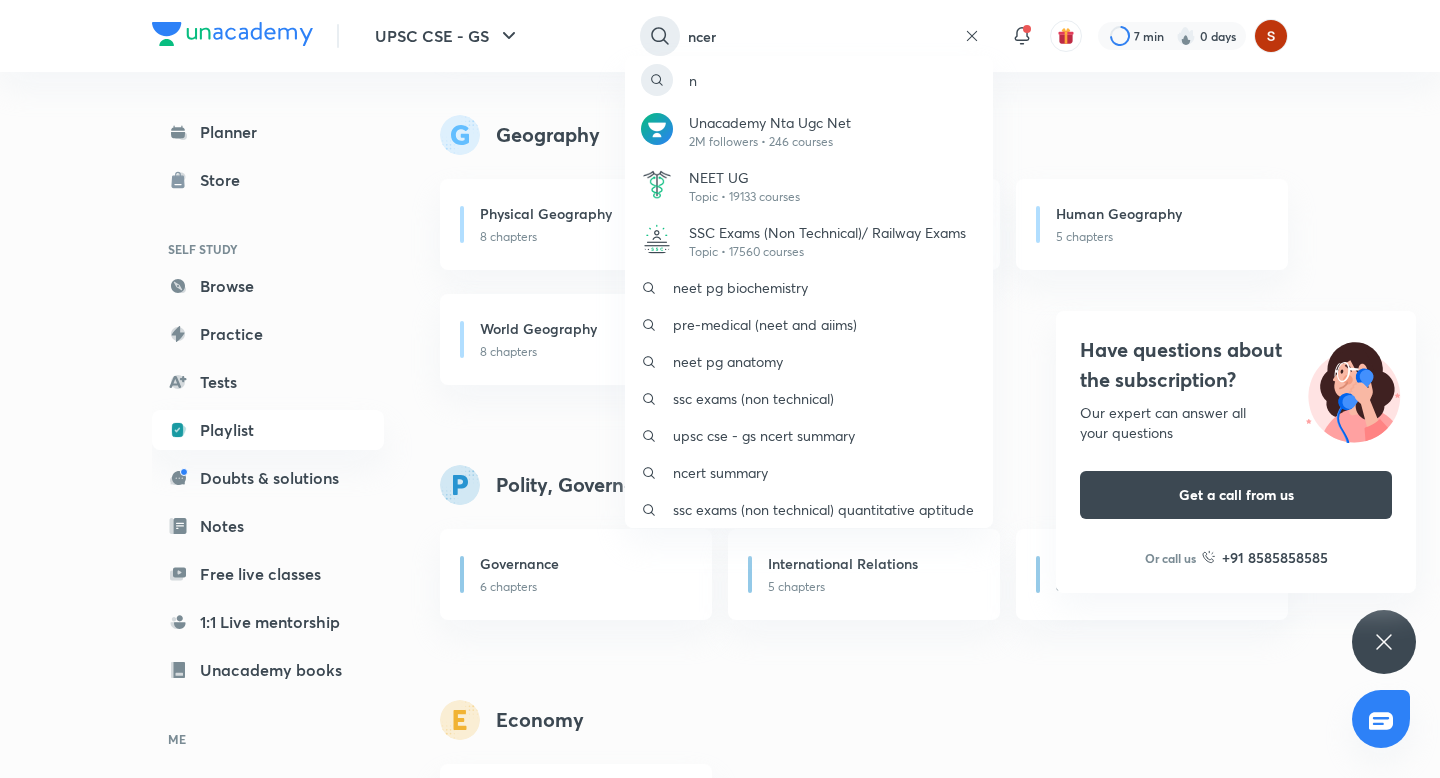 type on "ncert" 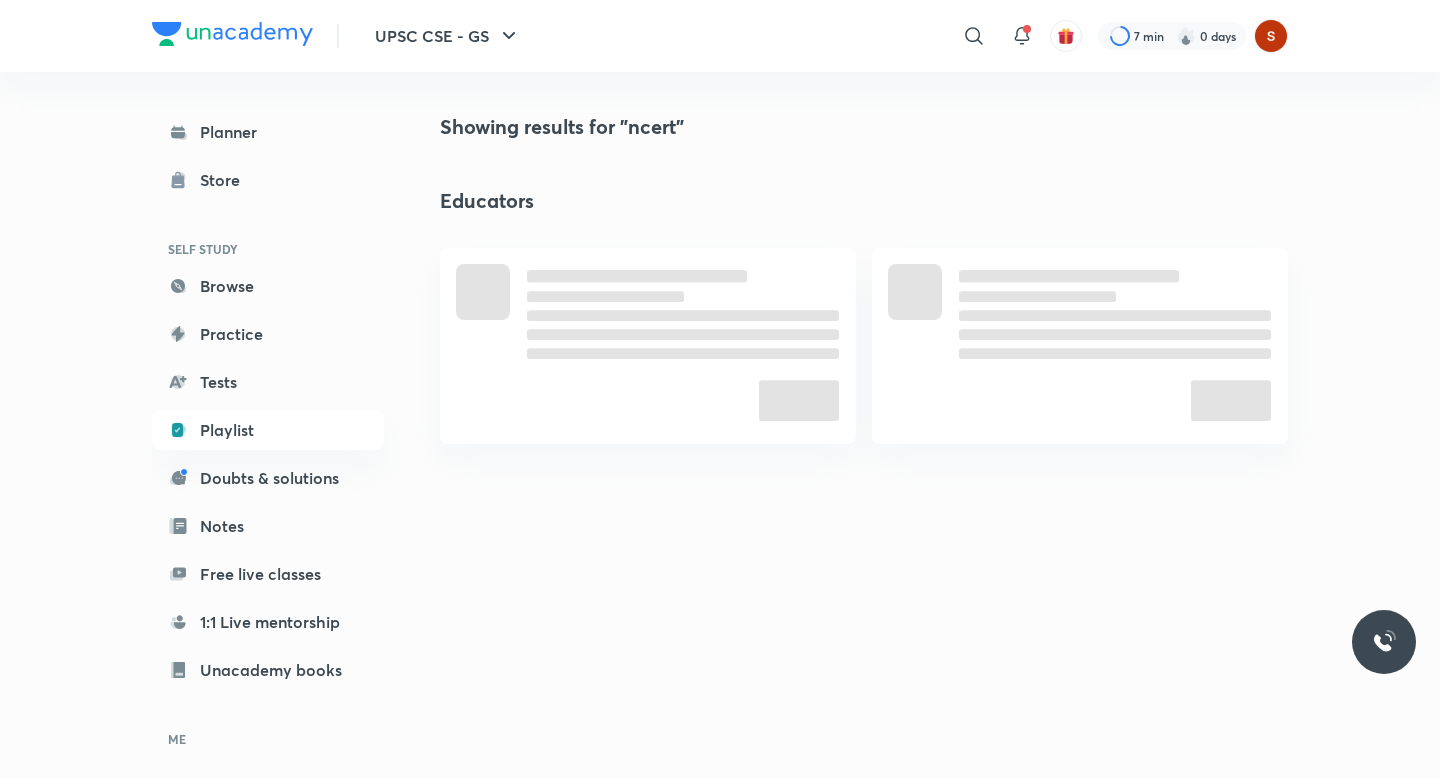scroll, scrollTop: 0, scrollLeft: 0, axis: both 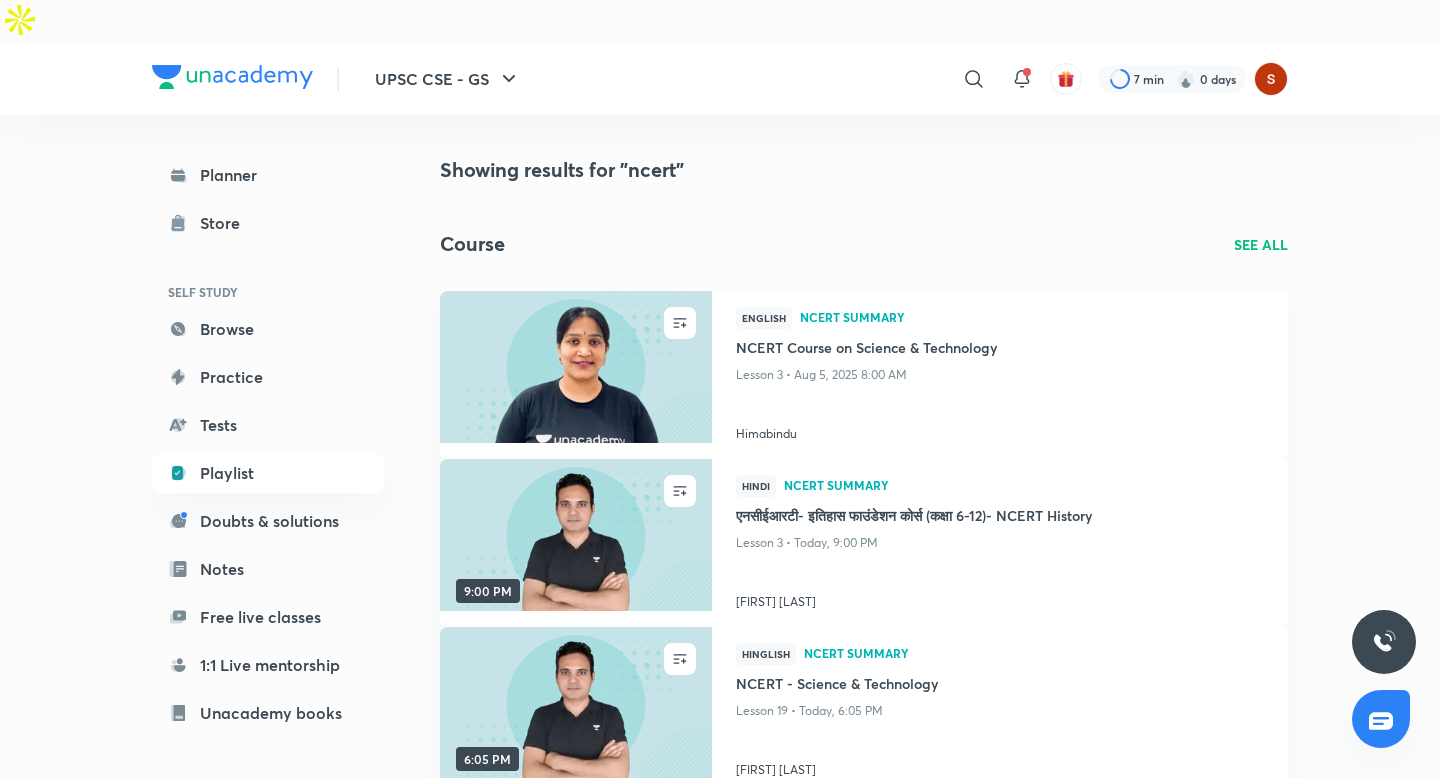 click on "UPSC CSE - GS ​​​ 7 min 0 days Planner Store SELF STUDY Browse Practice Tests Playlist Doubts & solutions Notes Free live classes 1:1 Live mentorship Unacademy books ME Enrollments Saved Showing results for "ncert" Course SEE ALL ENROLL English NCERT Summary NCERT Course on Science & Technology Lesson 3 • Aug 5, 2025 8:00 AM [FIRST] [LAST]  ENROLL 9:00 PM Hindi NCERT Summary NCERT सारांश नामक फाउंडेशन कोर्स (कक्षा 6-12)- NCERT History Lesson 3 • Today, 9:00 PM [FIRST] [LAST] ENROLL 6:05 PM Hinglish NCERT Summary NCERT - Science & Technology Lesson 19 • Today, 6:05 PM [FIRST] [LAST] See All Lesson SEE ALL ENROLL Hindi NCERT History - II Lesson 2  •   Aug 1 •   2h 32m   [FIRST] [LAST] ENROLL Hinglish NCERT Science - XVIII Lesson 18 •   Aug 1 •   1h 25m   [FIRST] [LAST] ENROLL Hindi NCERT History - I Lesson 1 •   Jul 31 •   2h 32m   [FIRST] See All Topics SEE ALL NCERT Summary 1.2K courses Geography - NCERT Summary Batch" at bounding box center [720, 1334] 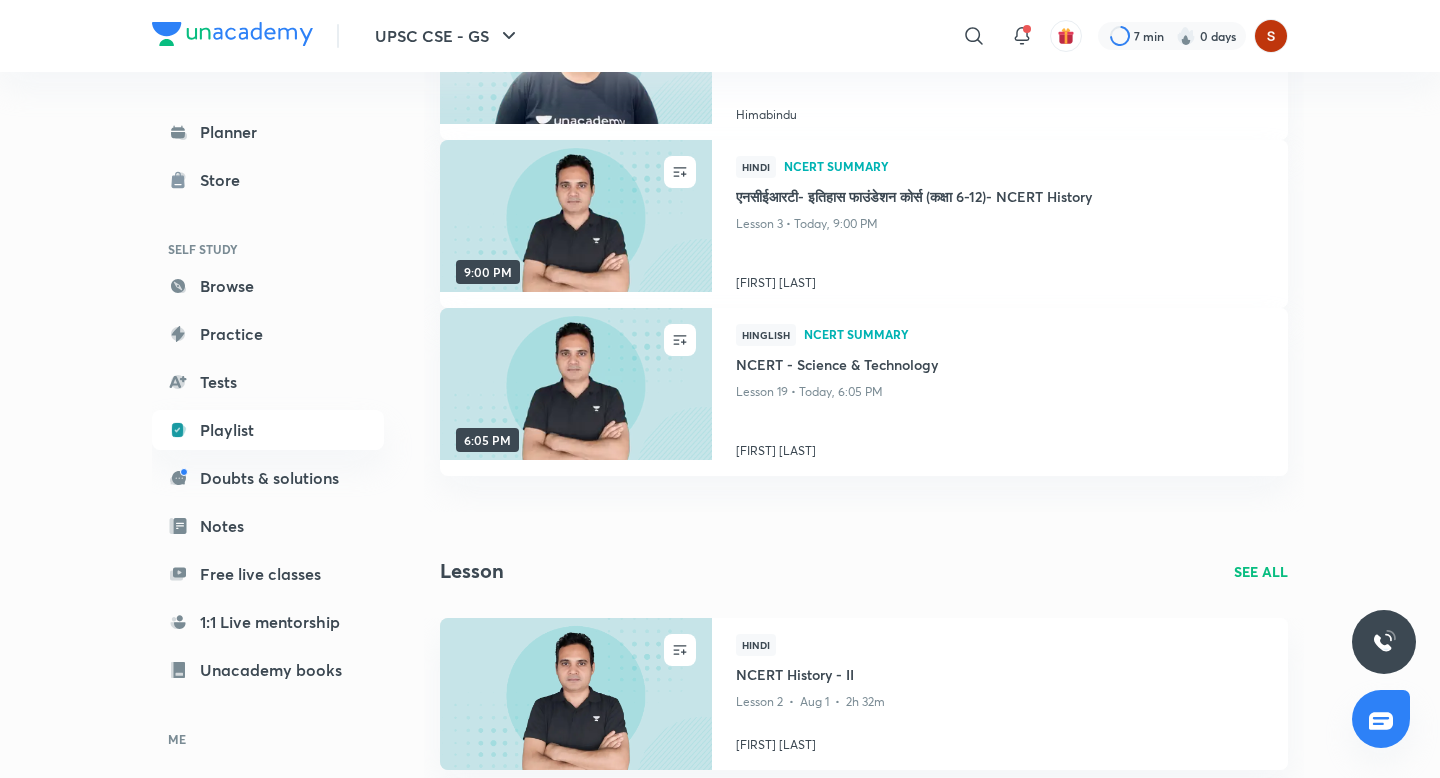 click on "UPSC CSE - GS ​​​ 7 min 0 days Planner Store SELF STUDY Browse Practice Tests Playlist Doubts & solutions Notes Free live classes 1:1 Live mentorship Unacademy books ME Enrollments Saved Showing results for "ncert" Course SEE ALL ENROLL English NCERT Summary NCERT Course on Science & Technology Lesson 3 • Aug 5, 2025 8:00 AM [FIRST] [LAST]  ENROLL 9:00 PM Hindi NCERT Summary NCERT सारांश नामक फाउंडेशन कोर्स (कक्षा 6-12)- NCERT History Lesson 3 • Today, 9:00 PM [FIRST] [LAST] ENROLL 6:05 PM Hinglish NCERT Summary NCERT - Science & Technology Lesson 19 • Today, 6:05 PM [FIRST] [LAST] See All Lesson SEE ALL ENROLL Hindi NCERT History - II Lesson 2  •   Aug 1 •   2h 32m   [FIRST] [LAST] ENROLL Hinglish NCERT Science - XVIII Lesson 18 •   Aug 1 •   1h 25m   [FIRST] [LAST] ENROLL Hindi NCERT History - I Lesson 1 •   Jul 31 •   2h 32m   [FIRST] See All Topics SEE ALL NCERT Summary 1.2K courses Geography - NCERT Summary Batch" at bounding box center [720, 1015] 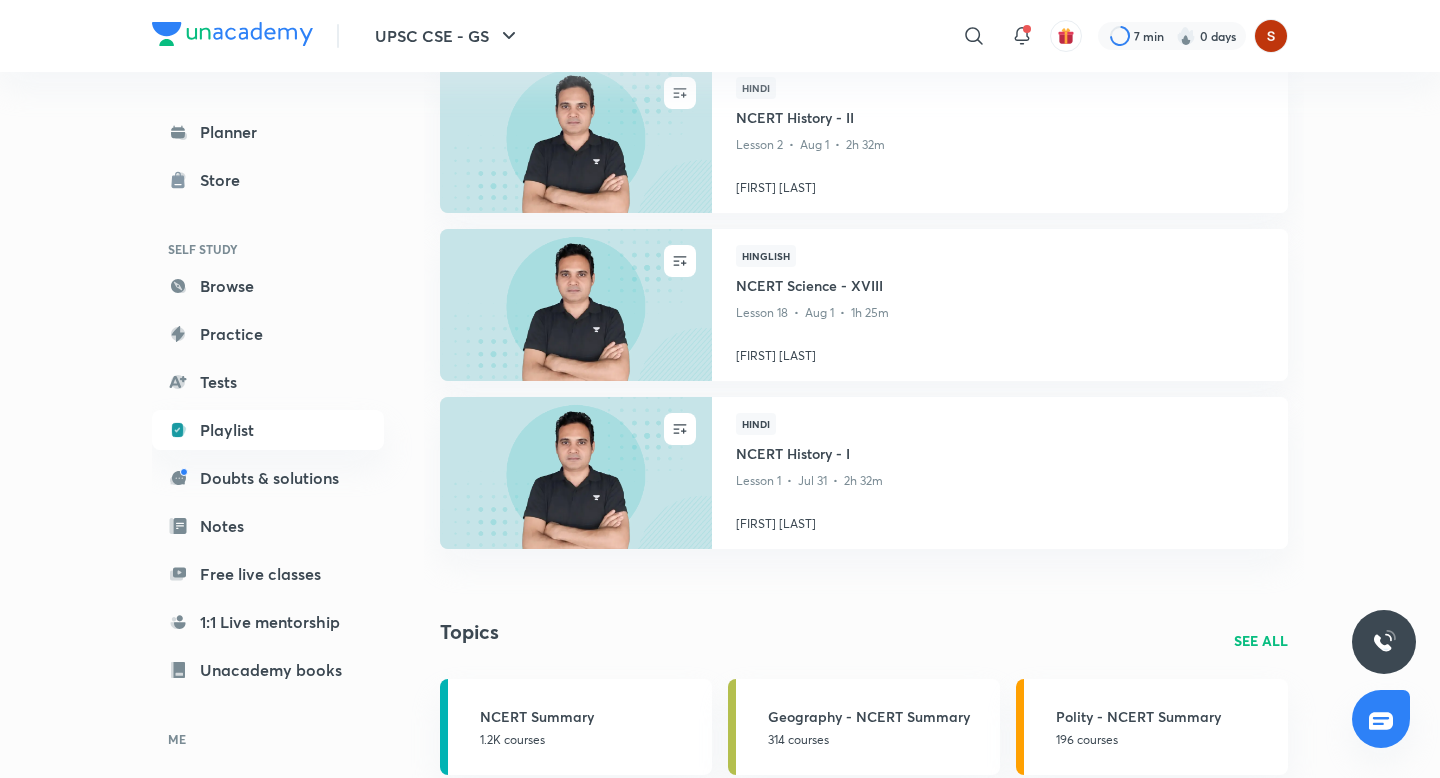 scroll, scrollTop: 878, scrollLeft: 0, axis: vertical 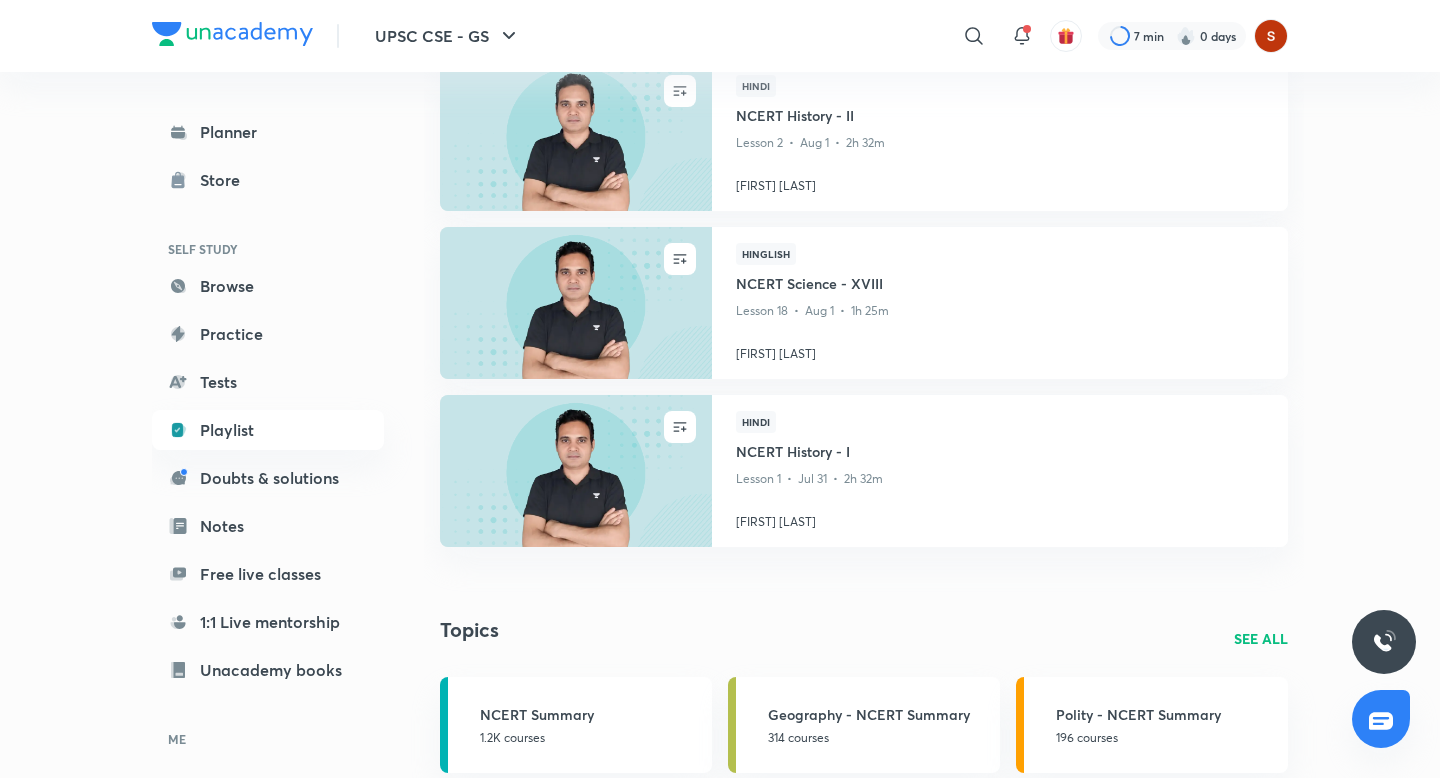 click on "UPSC CSE - GS ​​​ 7 min 0 days Planner Store SELF STUDY Browse Practice Tests Playlist Doubts & solutions Notes Free live classes 1:1 Live mentorship Unacademy books ME Enrollments Saved Showing results for "ncert" Course SEE ALL ENROLL English NCERT Summary NCERT Course on Science & Technology Lesson 3 • Aug 5, 2025 8:00 AM [FIRST] [LAST]  ENROLL 9:00 PM Hindi NCERT Summary NCERT सारांश नामक फाउंडेशन कोर्स (कक्षा 6-12)- NCERT History Lesson 3 • Today, 9:00 PM [FIRST] [LAST] ENROLL 6:05 PM Hinglish NCERT Summary NCERT - Science & Technology Lesson 19 • Today, 6:05 PM [FIRST] [LAST] See All Lesson SEE ALL ENROLL Hindi NCERT History - II Lesson 2  •   Aug 1 •   2h 32m   [FIRST] [LAST] ENROLL Hinglish NCERT Science - XVIII Lesson 18 •   Aug 1 •   1h 25m   [FIRST] [LAST] ENROLL Hindi NCERT History - I Lesson 1 •   Jul 31 •   2h 32m   [FIRST] See All Topics SEE ALL NCERT Summary 1.2K courses Geography - NCERT Summary Batch" at bounding box center (720, 456) 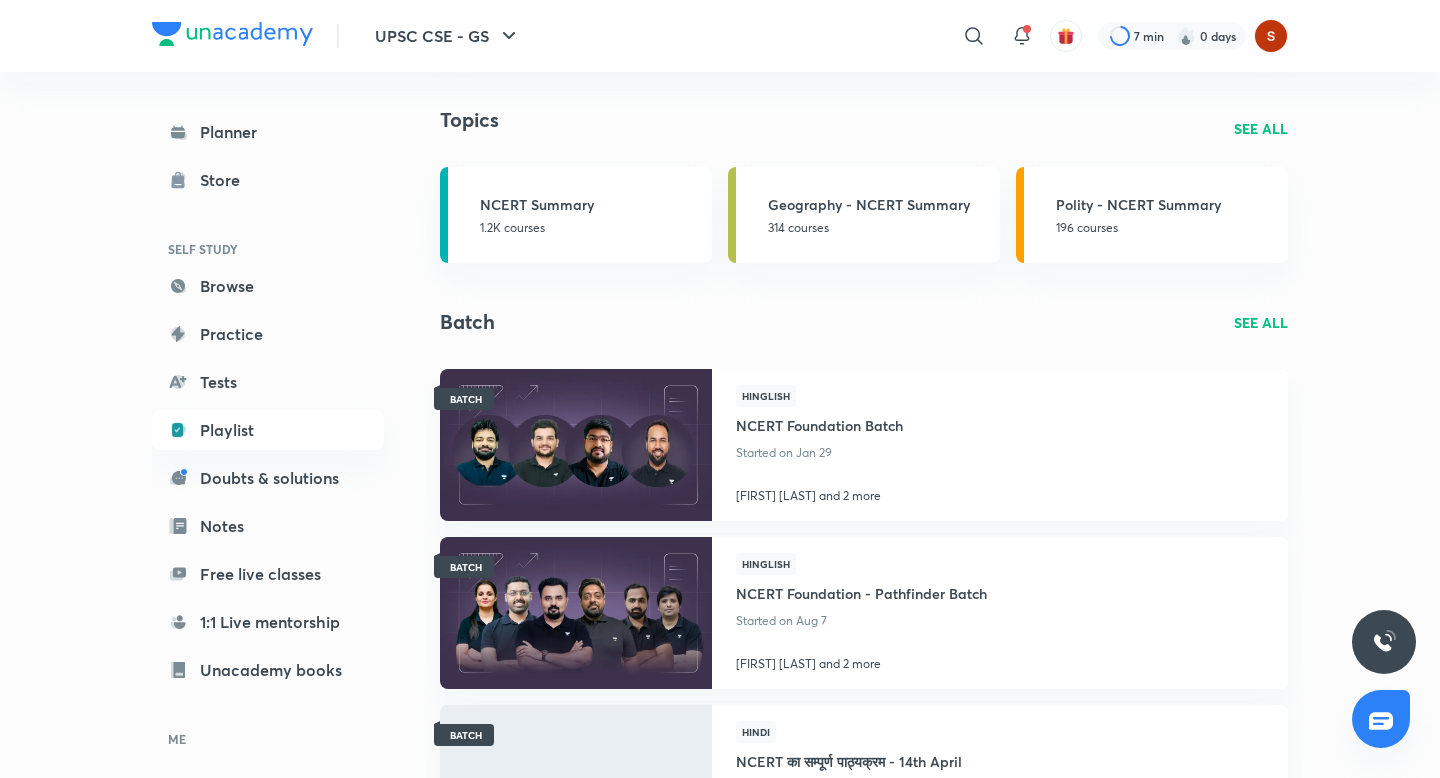 scroll, scrollTop: 1392, scrollLeft: 0, axis: vertical 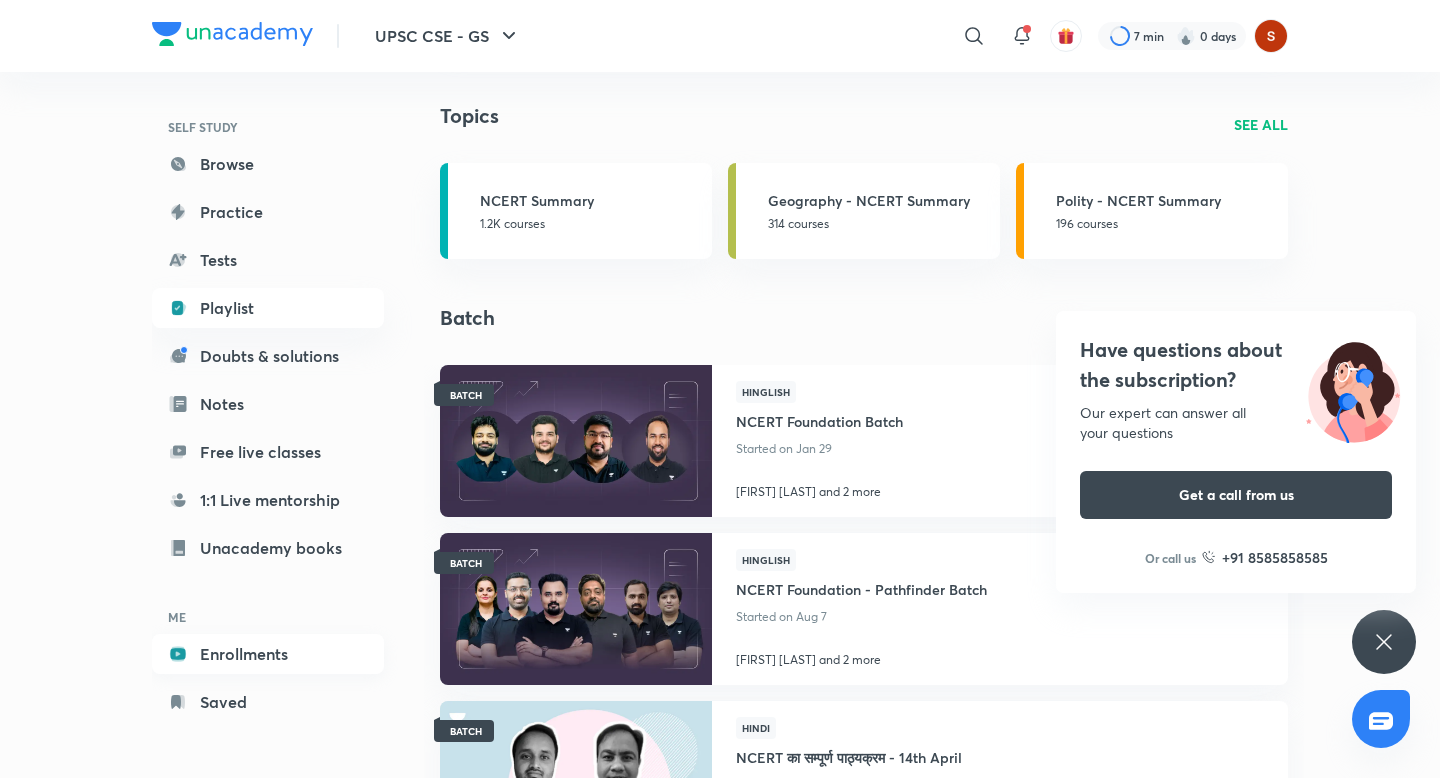 click on "Enrollments" at bounding box center [268, 654] 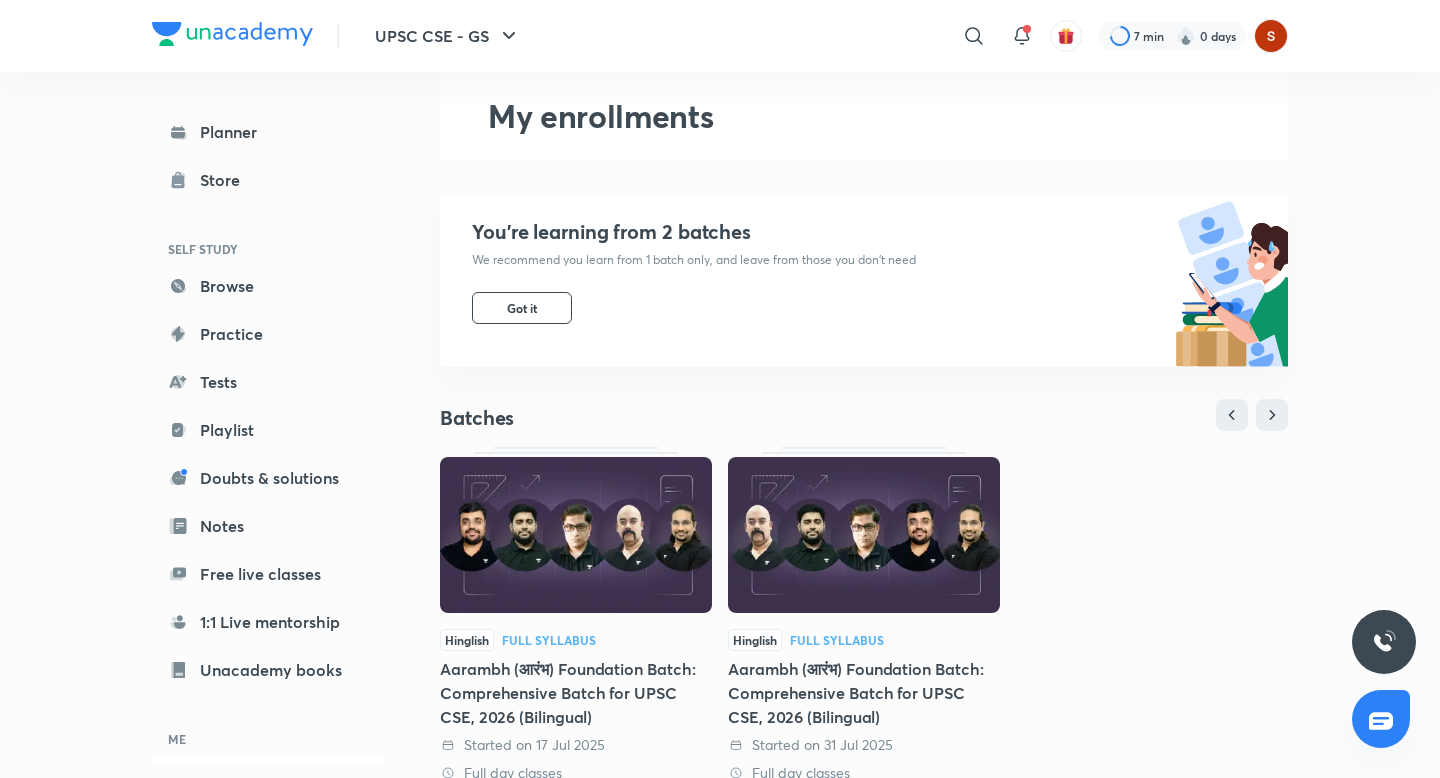 scroll, scrollTop: 130, scrollLeft: 0, axis: vertical 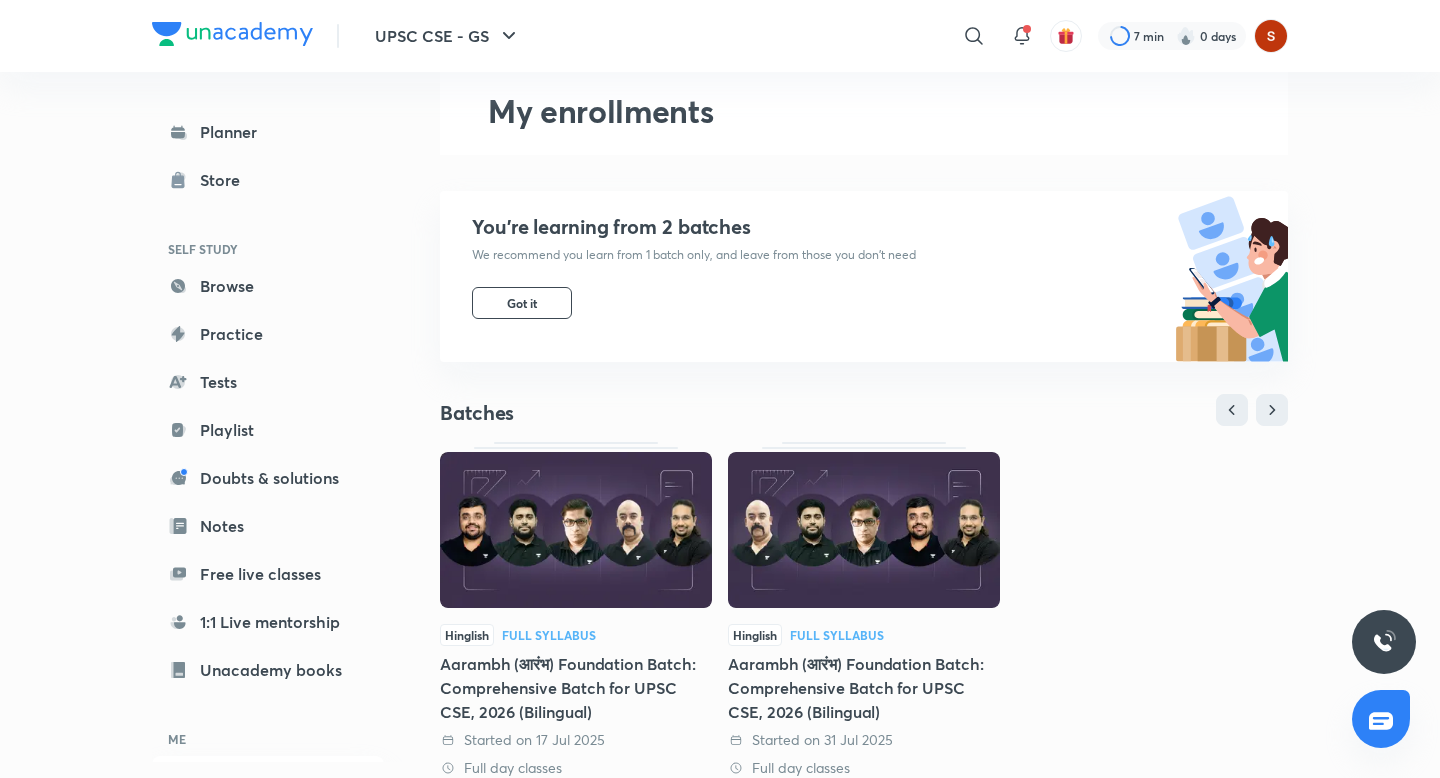 click at bounding box center [864, 530] 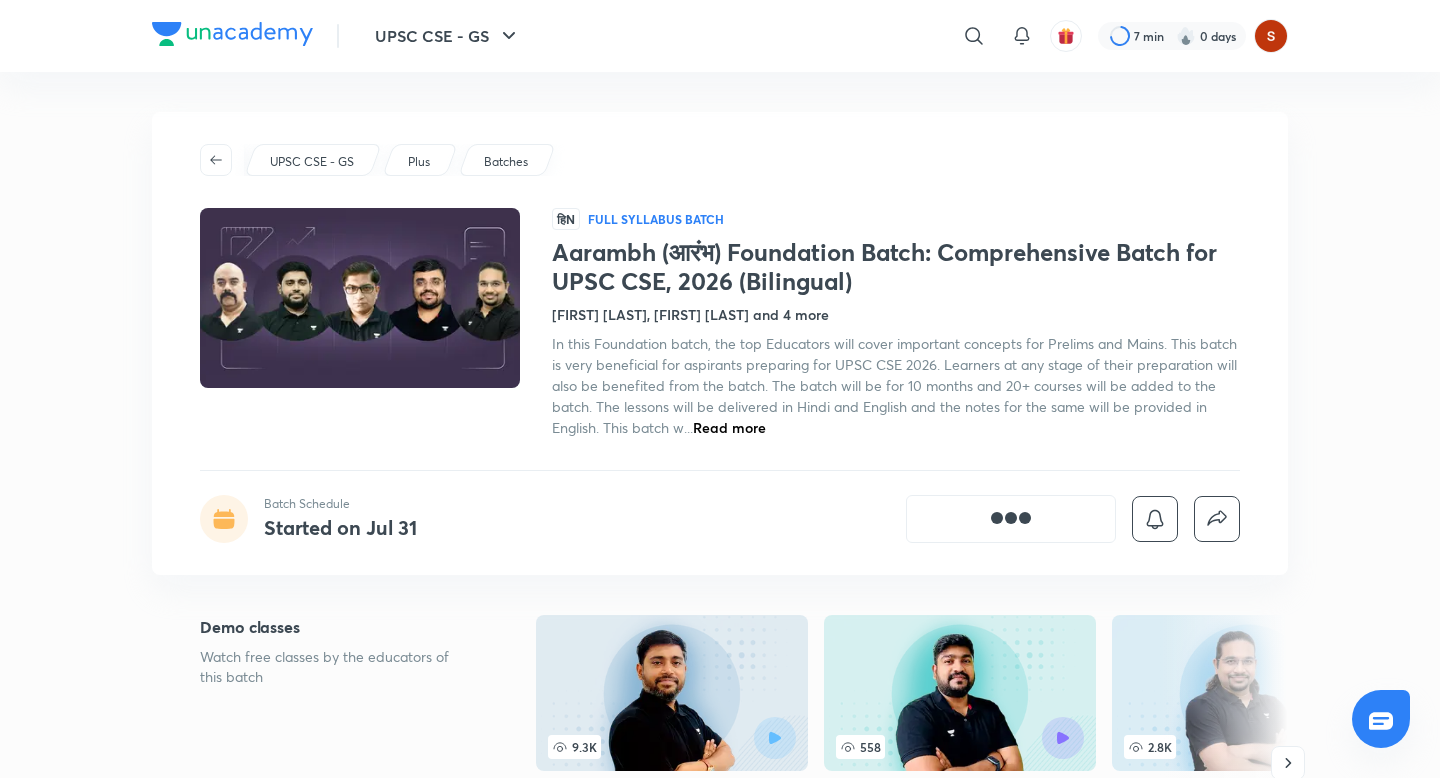 scroll, scrollTop: 378, scrollLeft: 0, axis: vertical 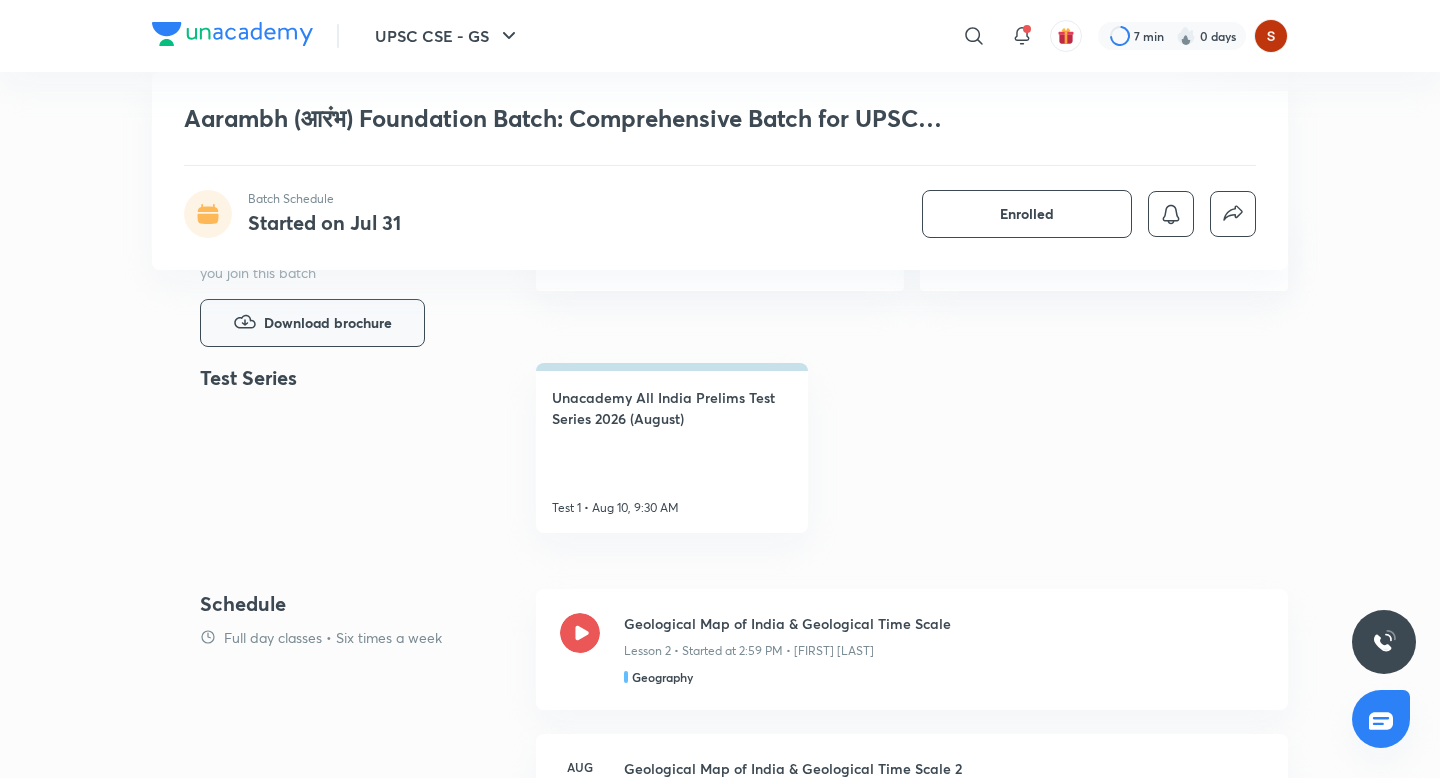 click on "Download brochure" at bounding box center [328, 323] 